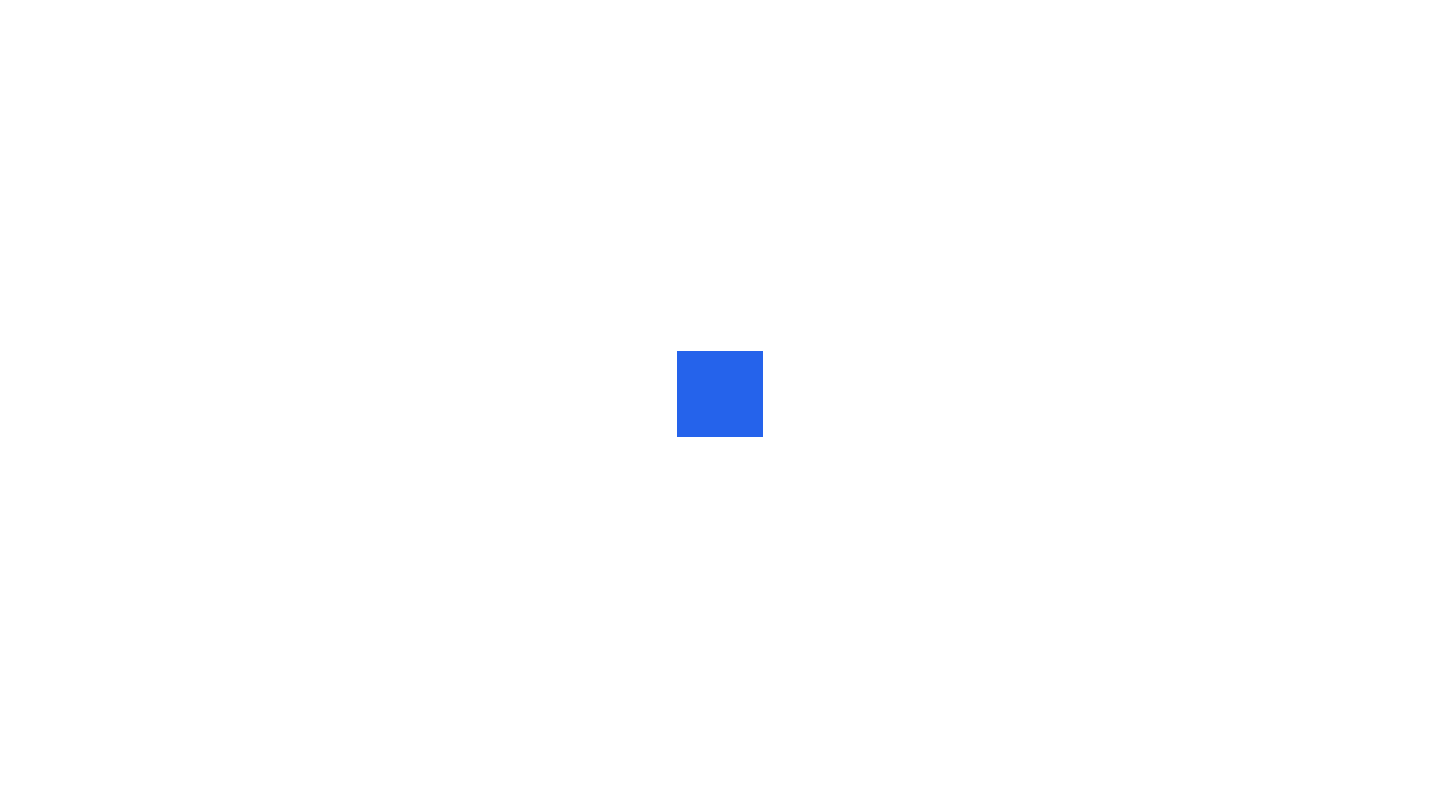 scroll, scrollTop: 0, scrollLeft: 0, axis: both 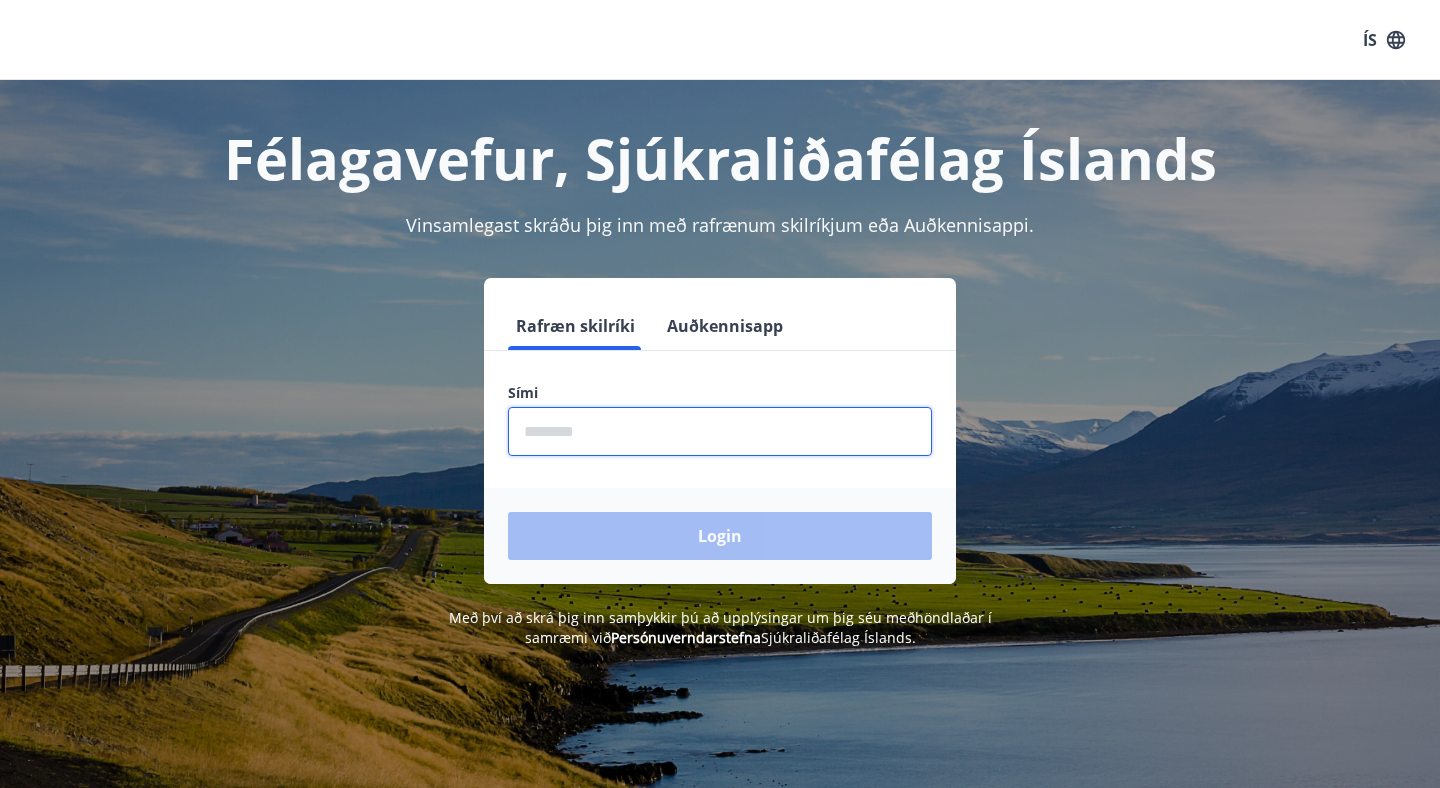 click at bounding box center [720, 431] 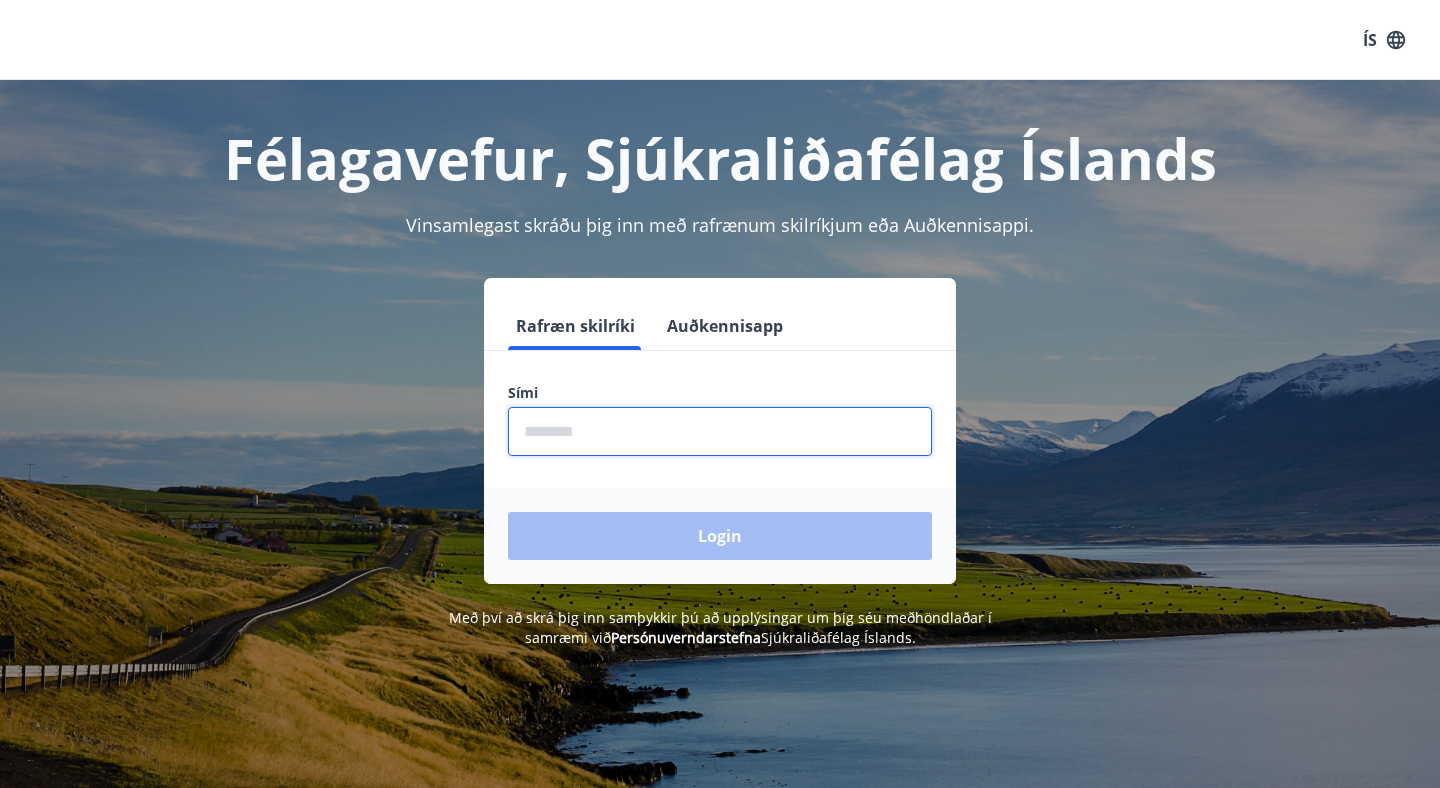 type on "********" 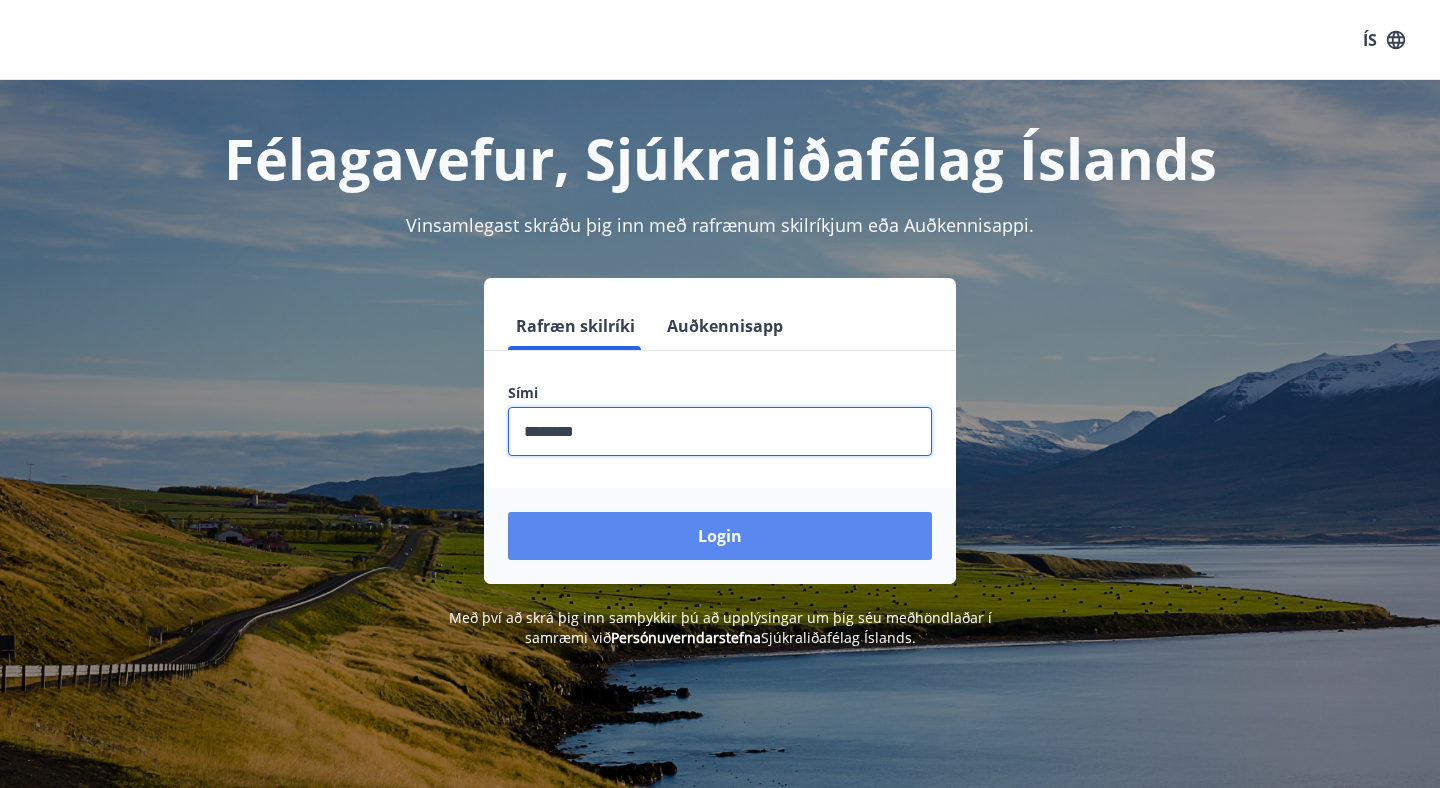 click on "Login" at bounding box center (720, 536) 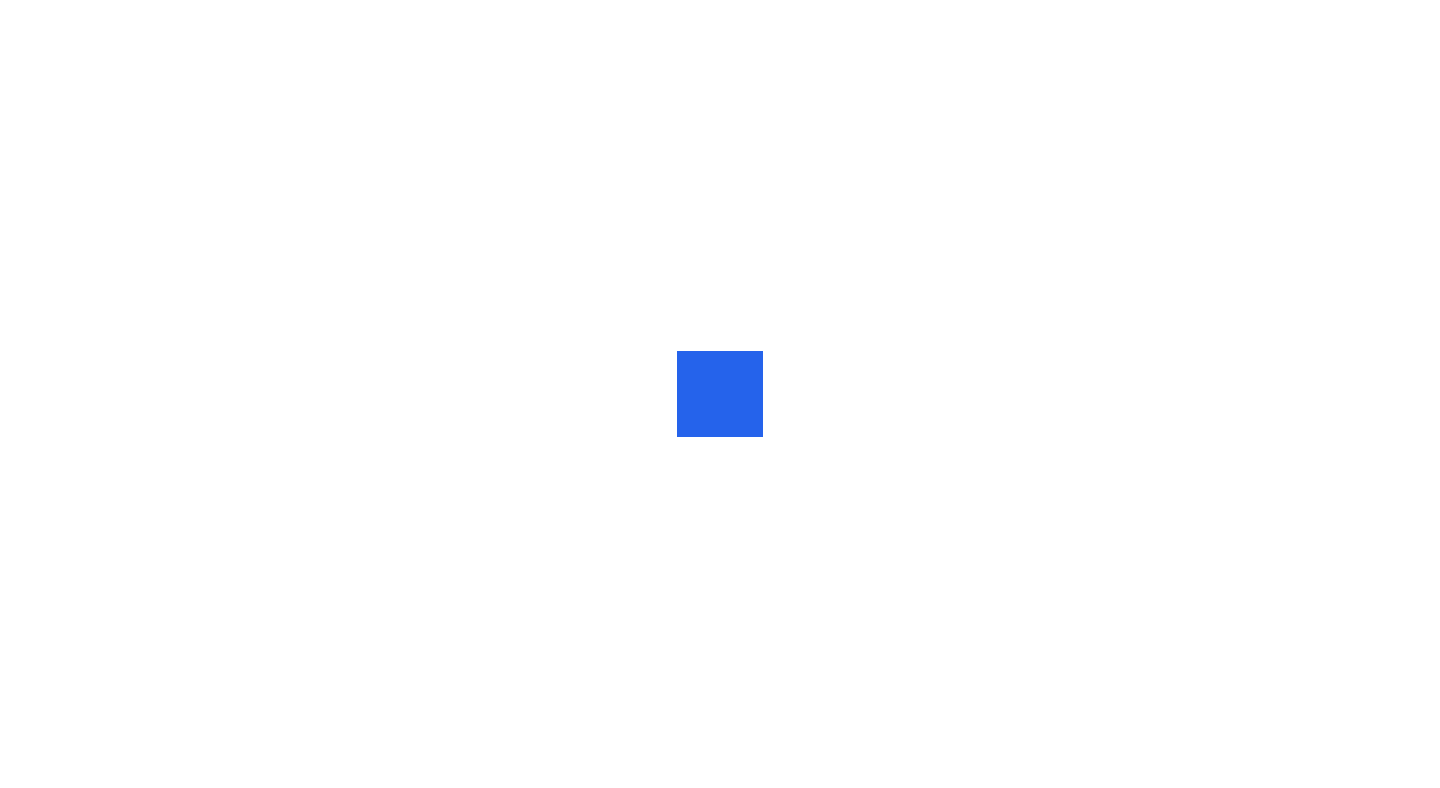 scroll, scrollTop: 0, scrollLeft: 0, axis: both 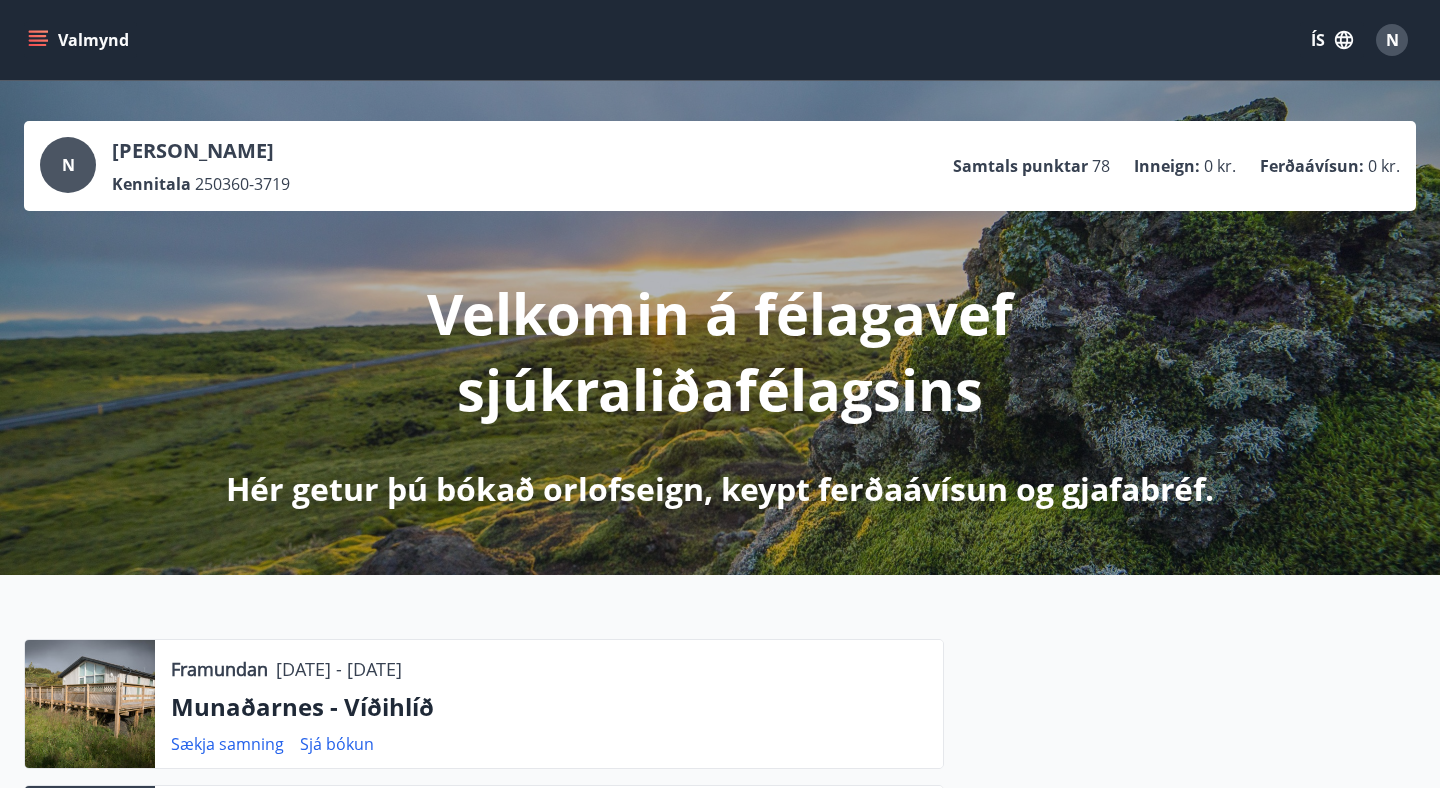 click 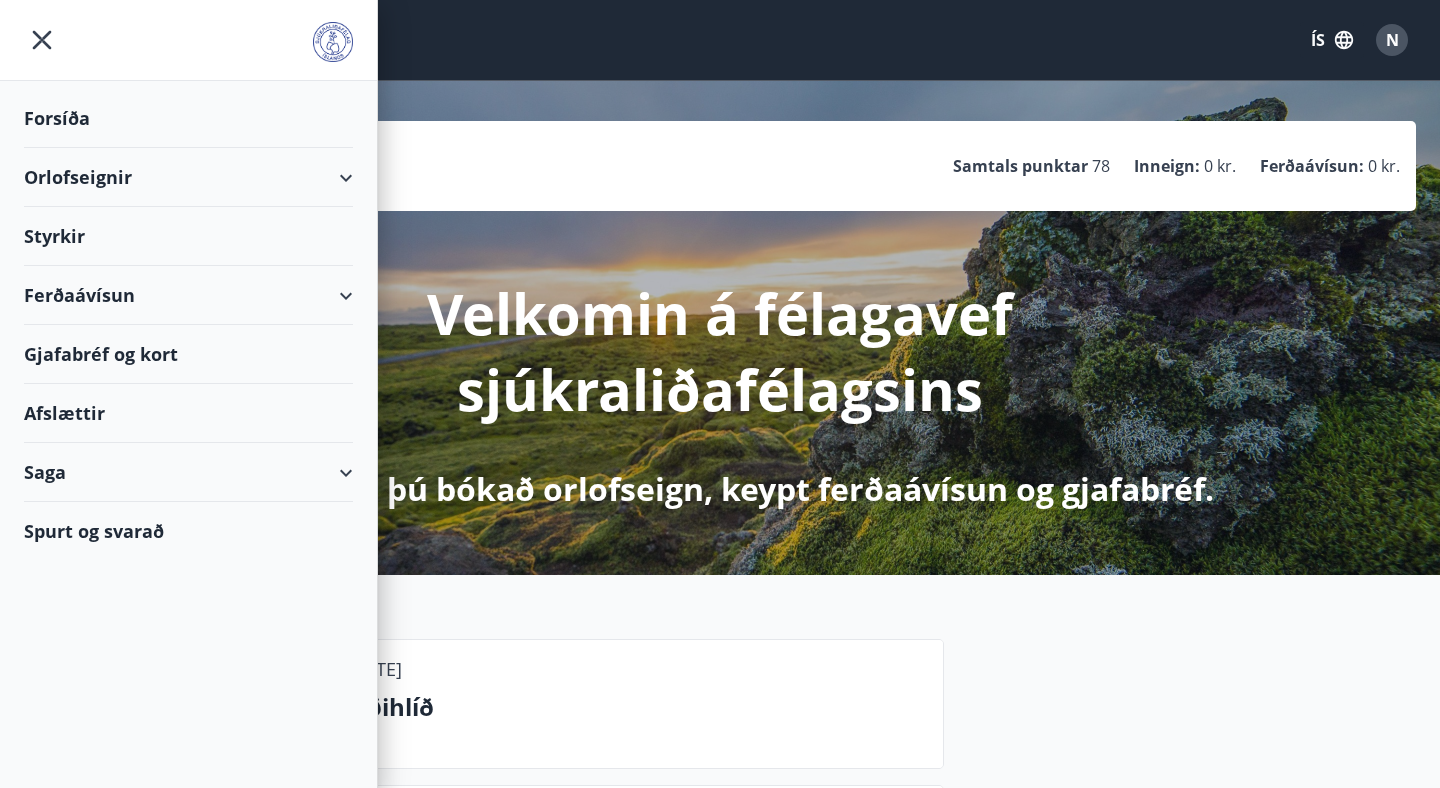 click on "Orlofseignir" at bounding box center [188, 177] 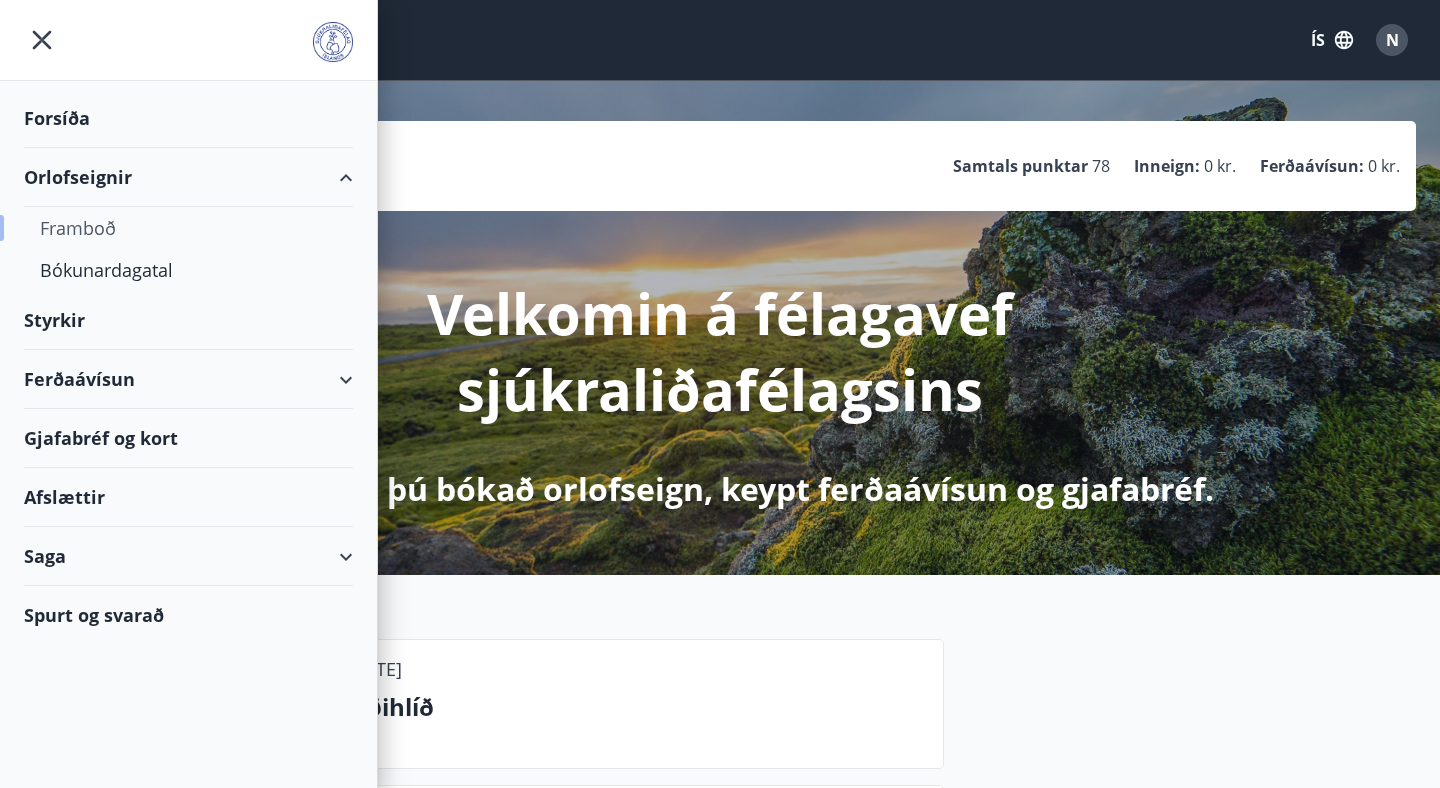 click on "Framboð" at bounding box center (188, 228) 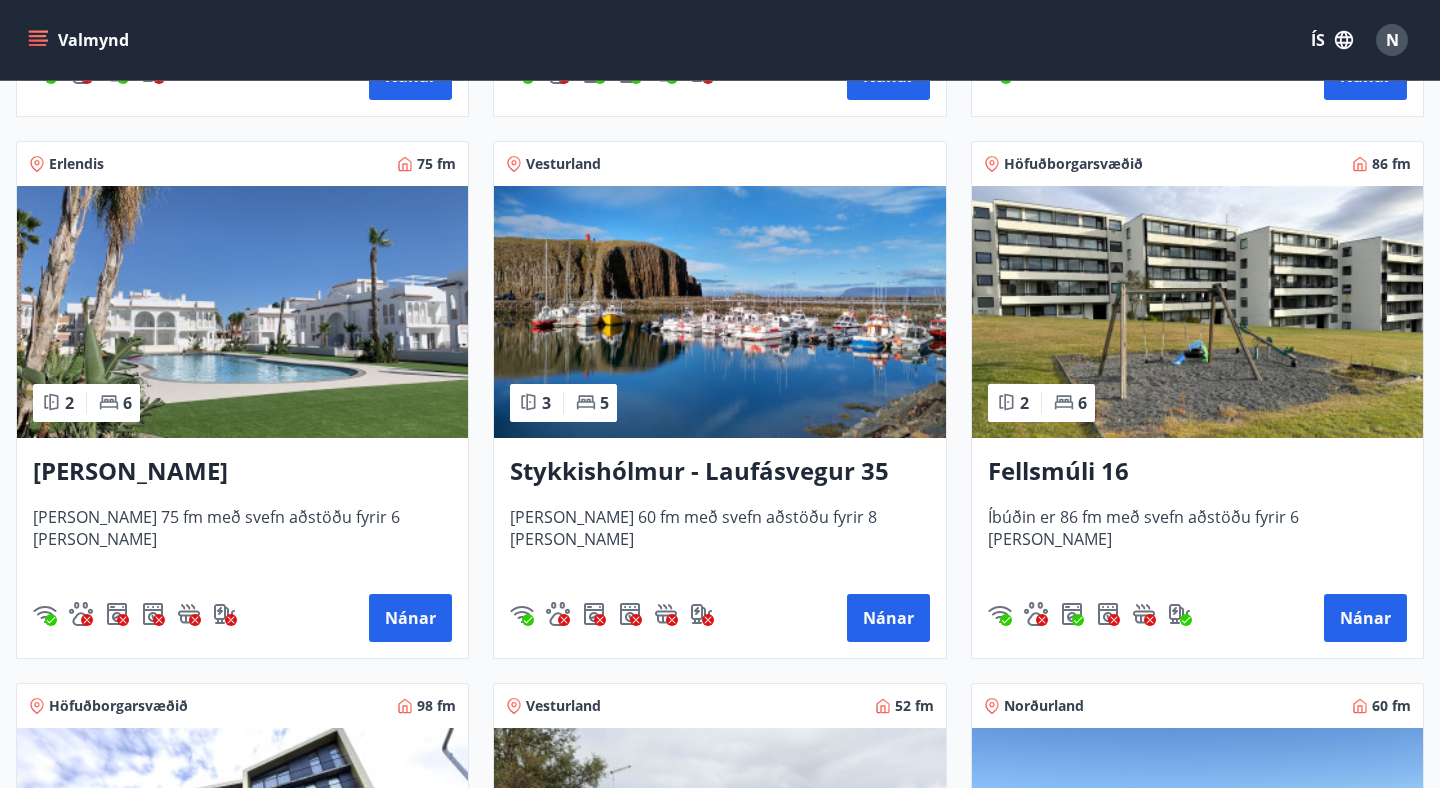 scroll, scrollTop: 1405, scrollLeft: 0, axis: vertical 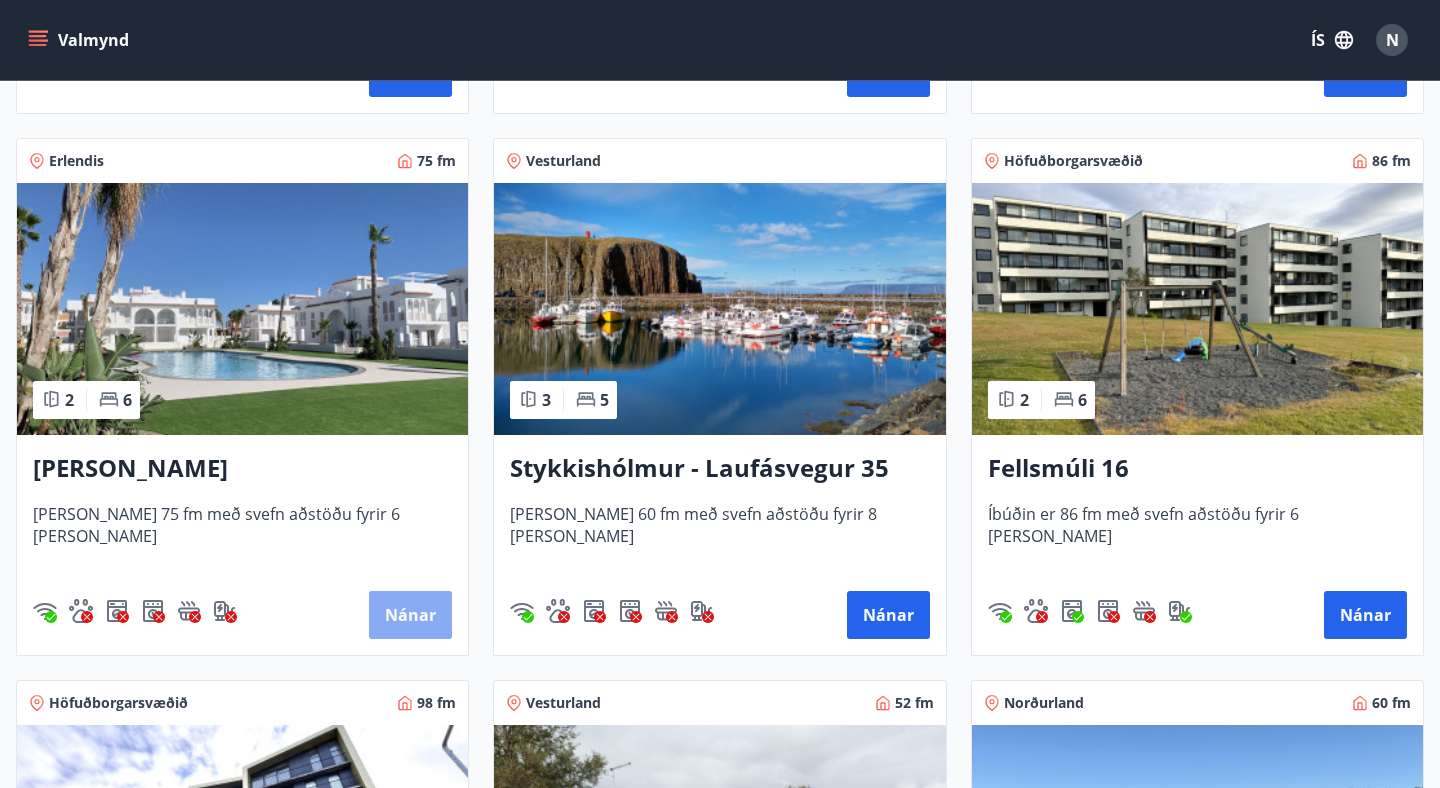 click on "Nánar" at bounding box center (410, 615) 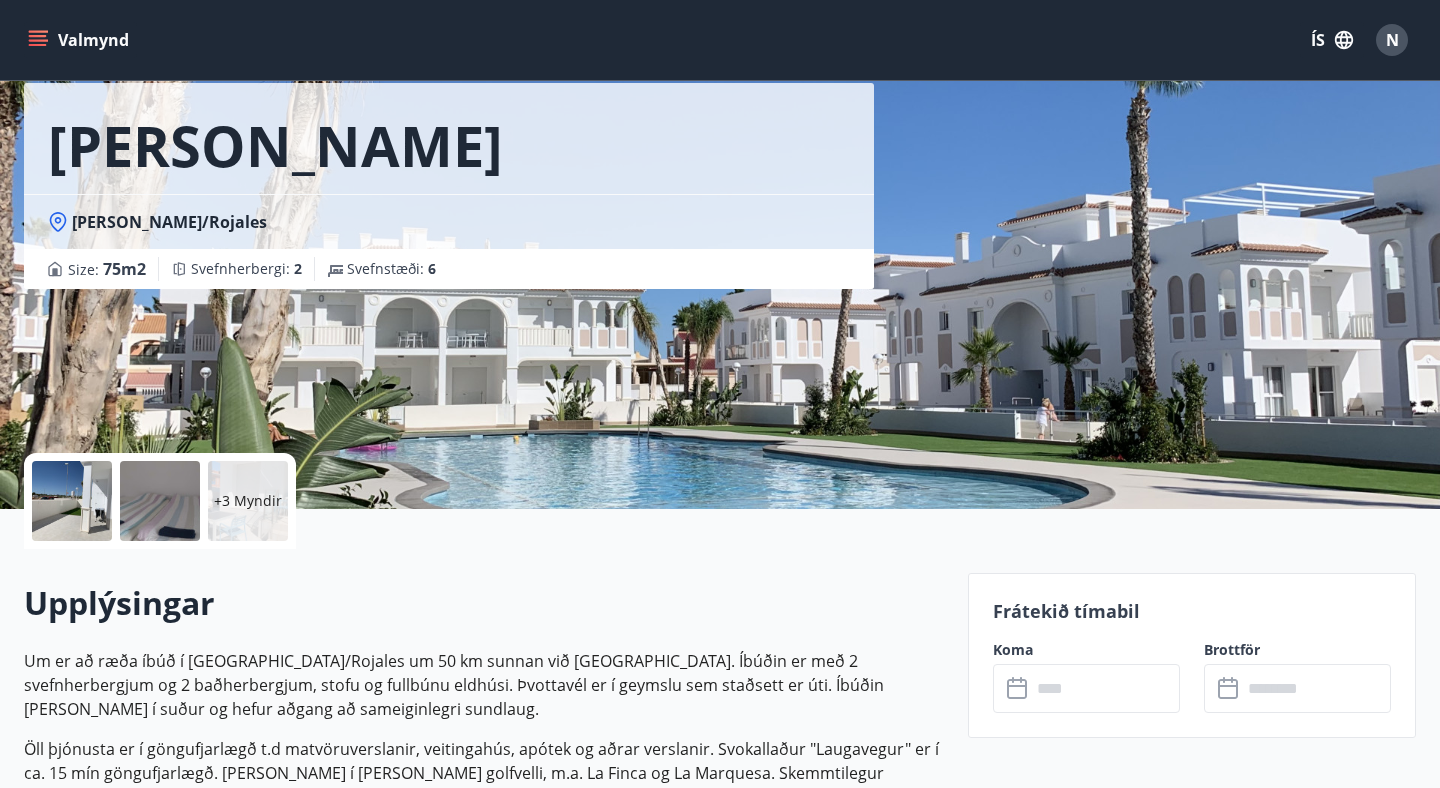 scroll, scrollTop: 0, scrollLeft: 0, axis: both 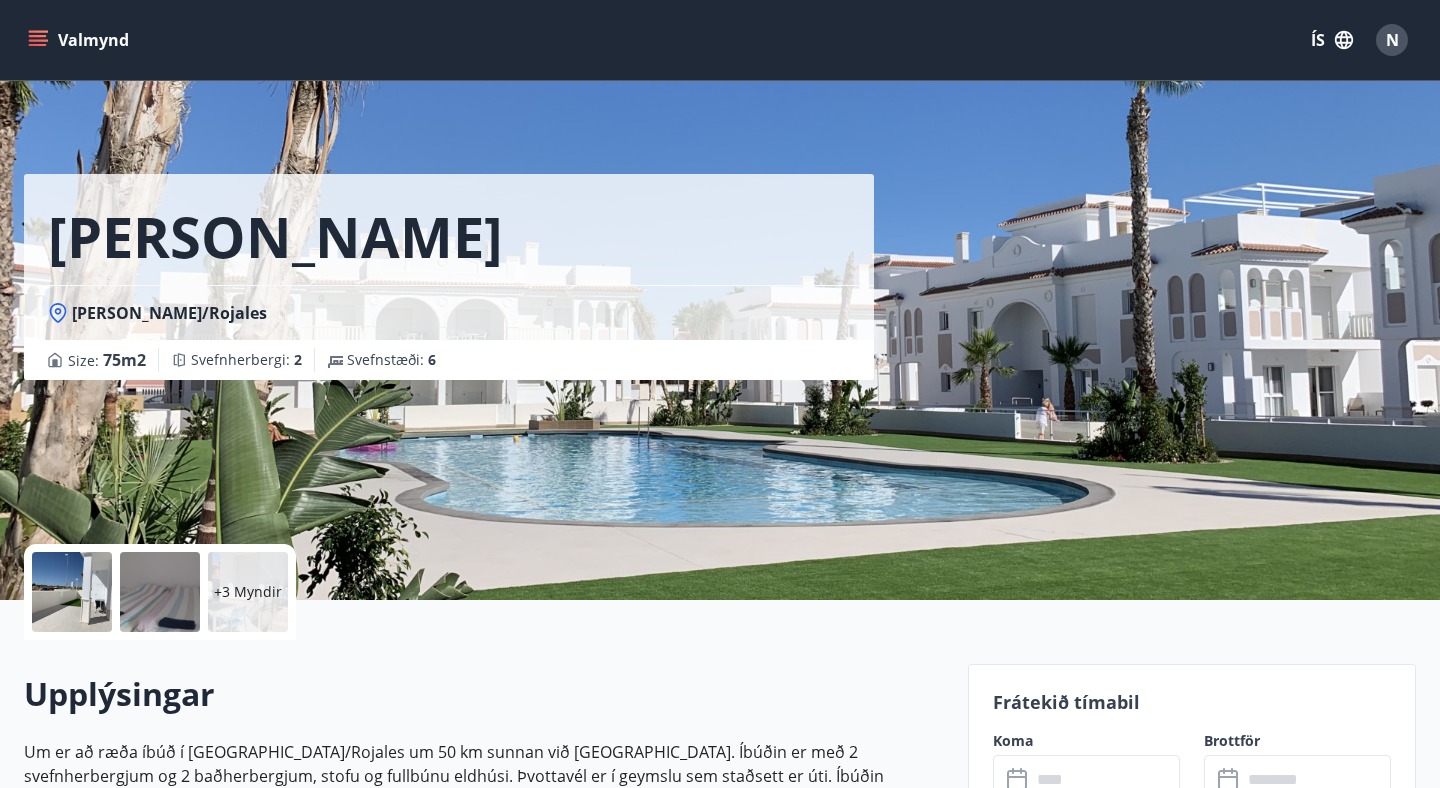 click on "+3 Myndir" at bounding box center (248, 592) 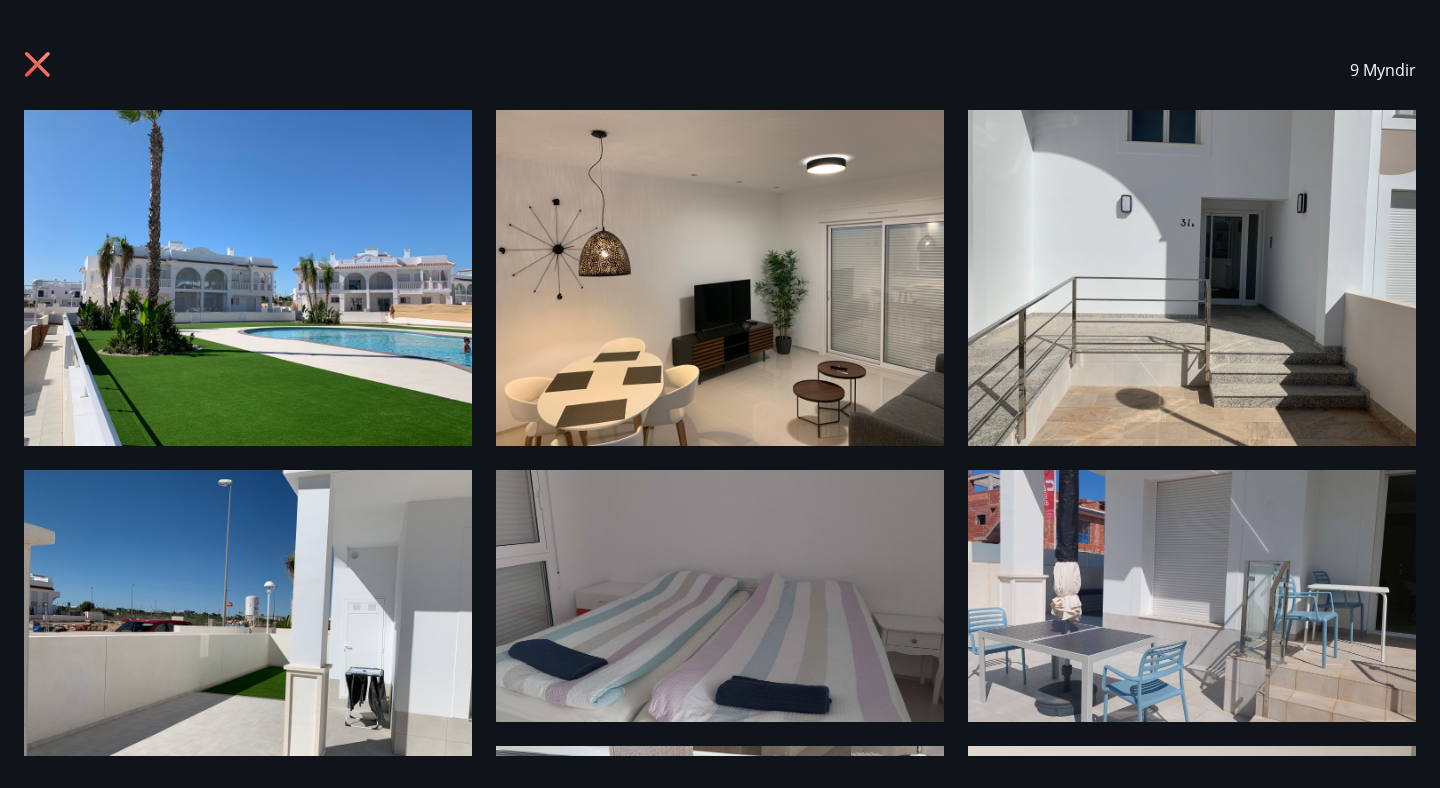 scroll, scrollTop: 0, scrollLeft: 0, axis: both 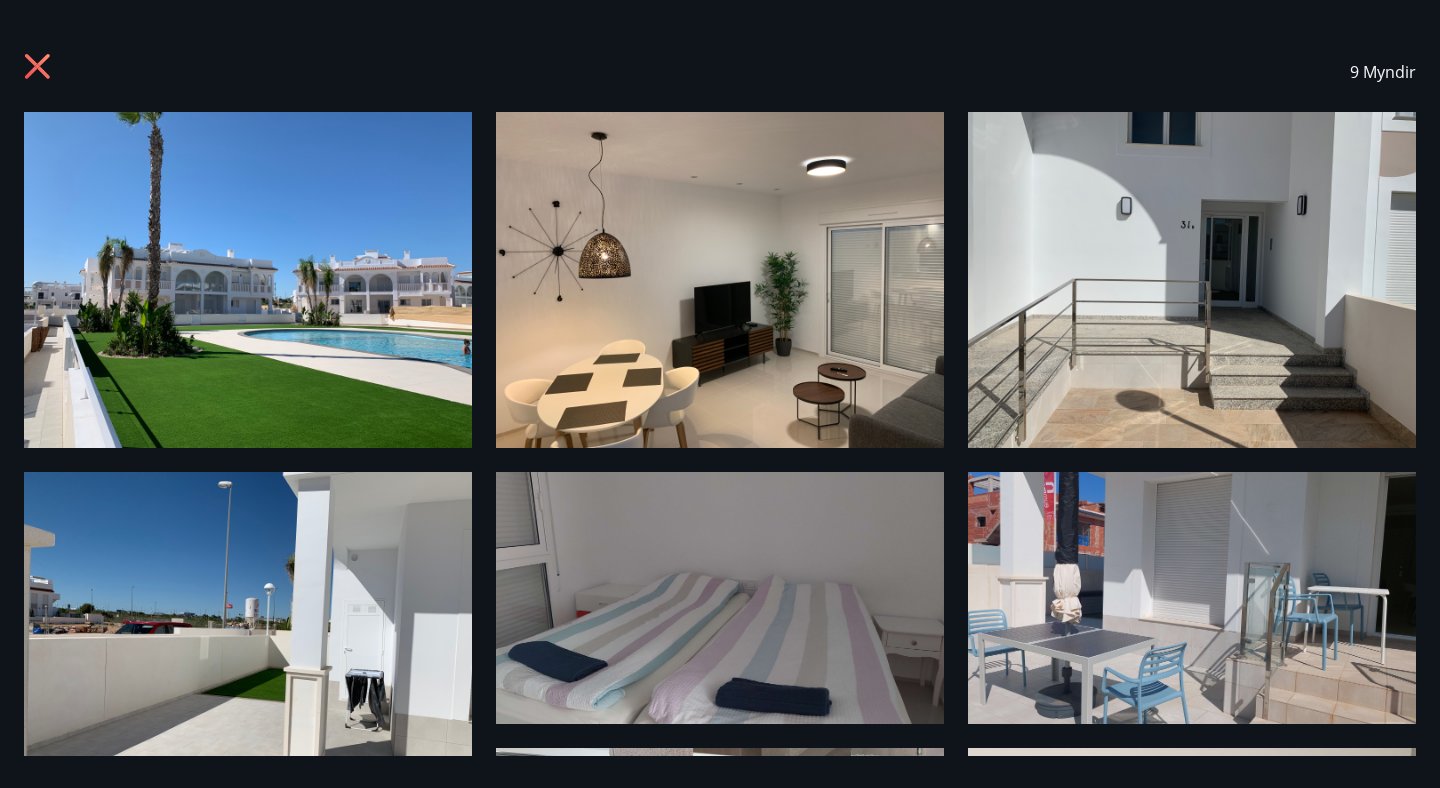 click 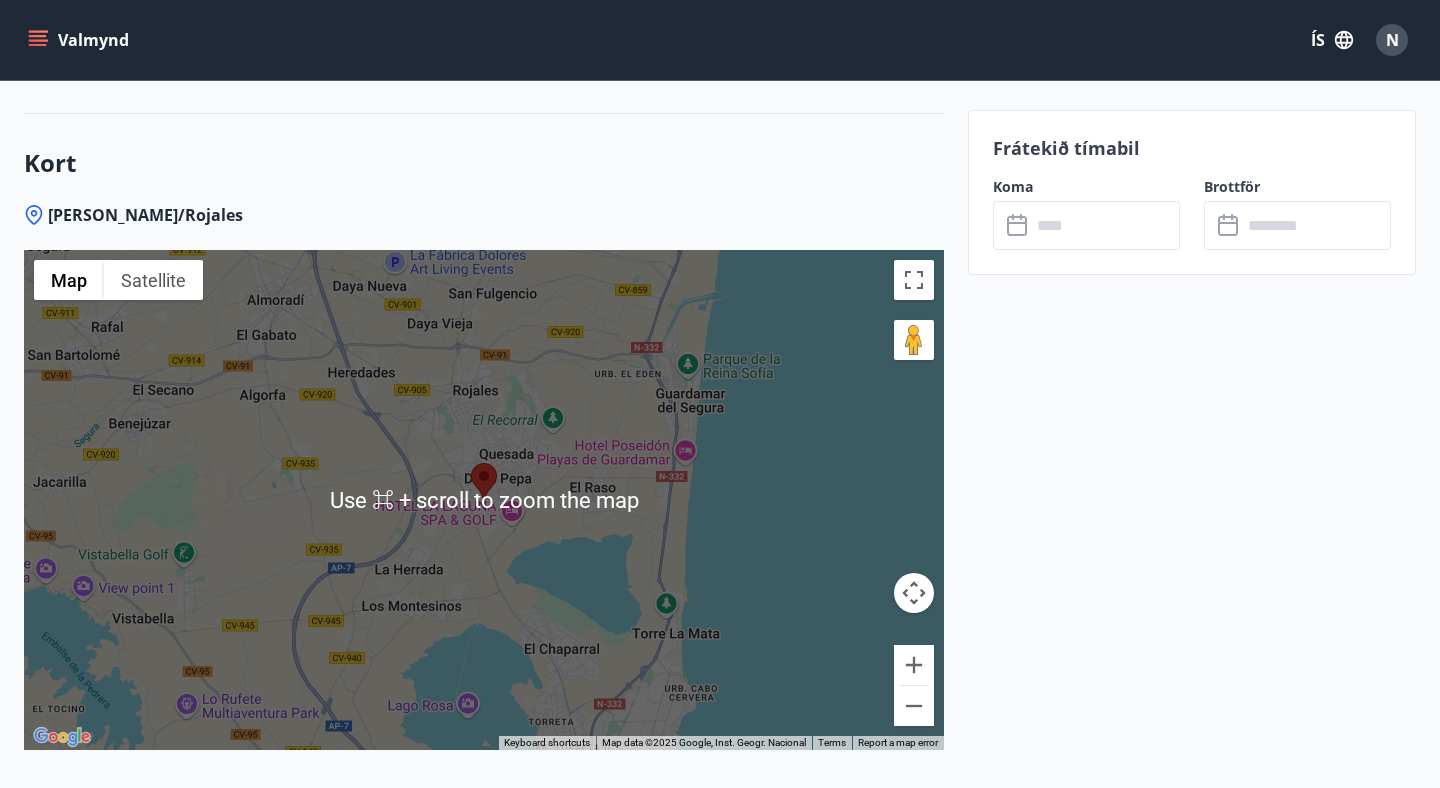 scroll, scrollTop: 2699, scrollLeft: 0, axis: vertical 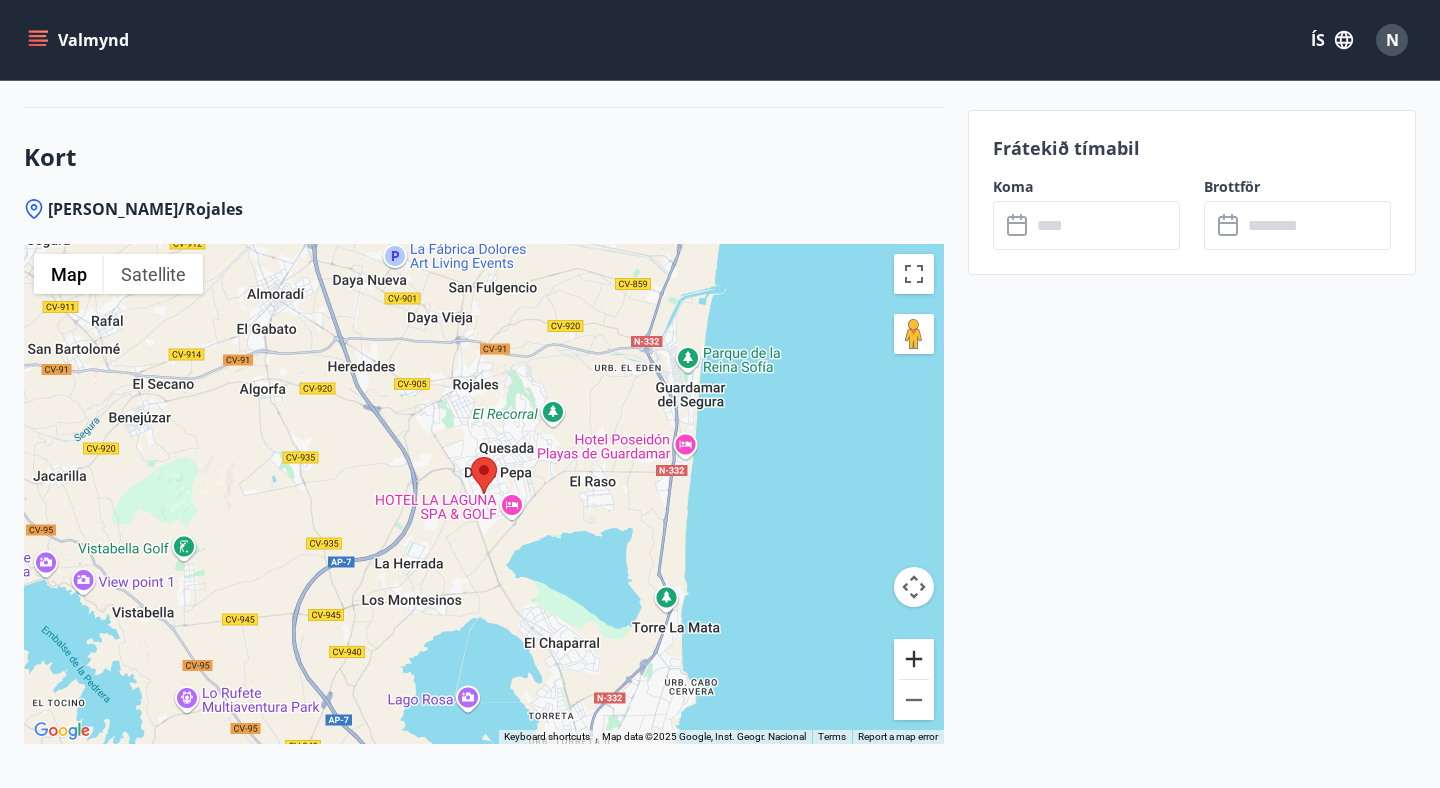 click at bounding box center (914, 659) 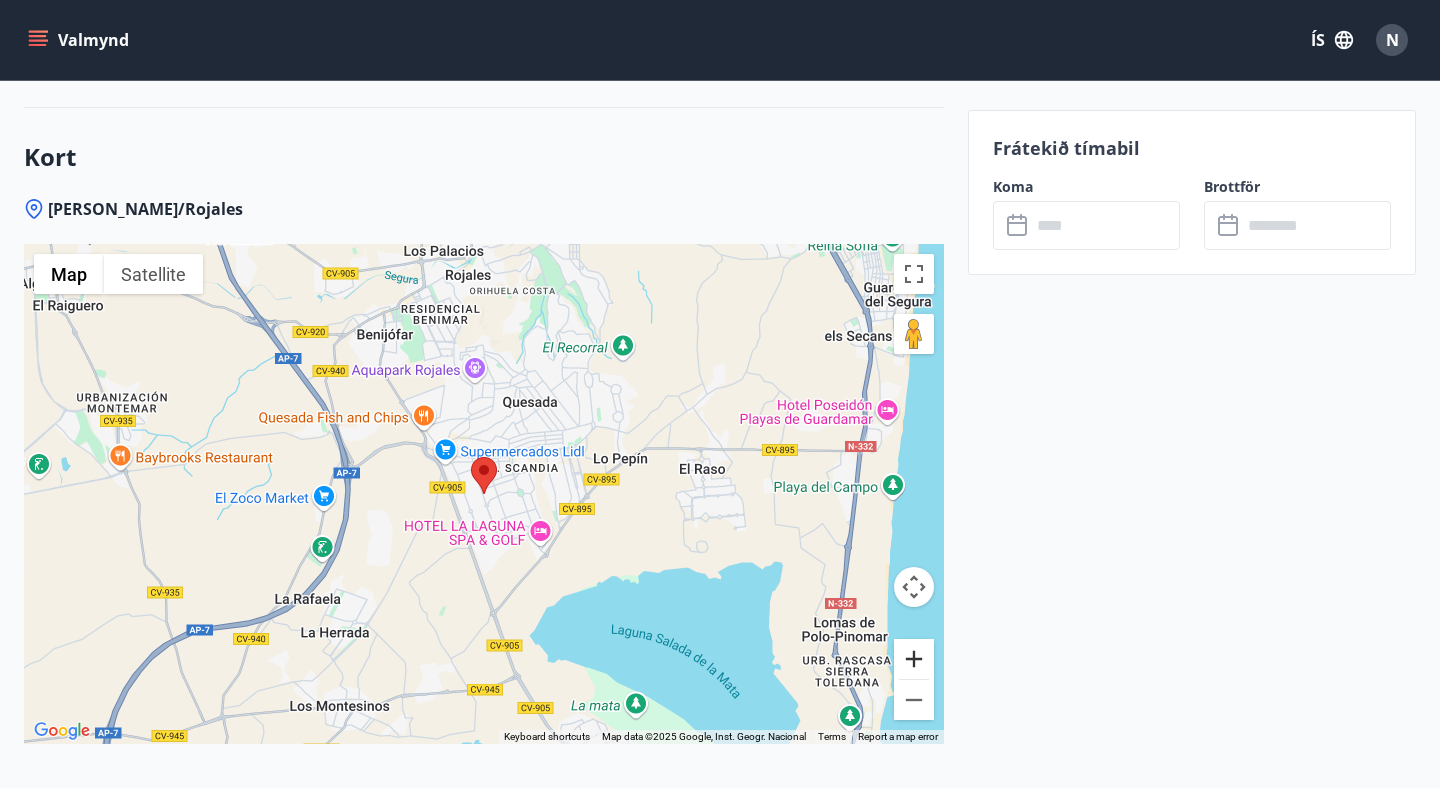 click at bounding box center (914, 659) 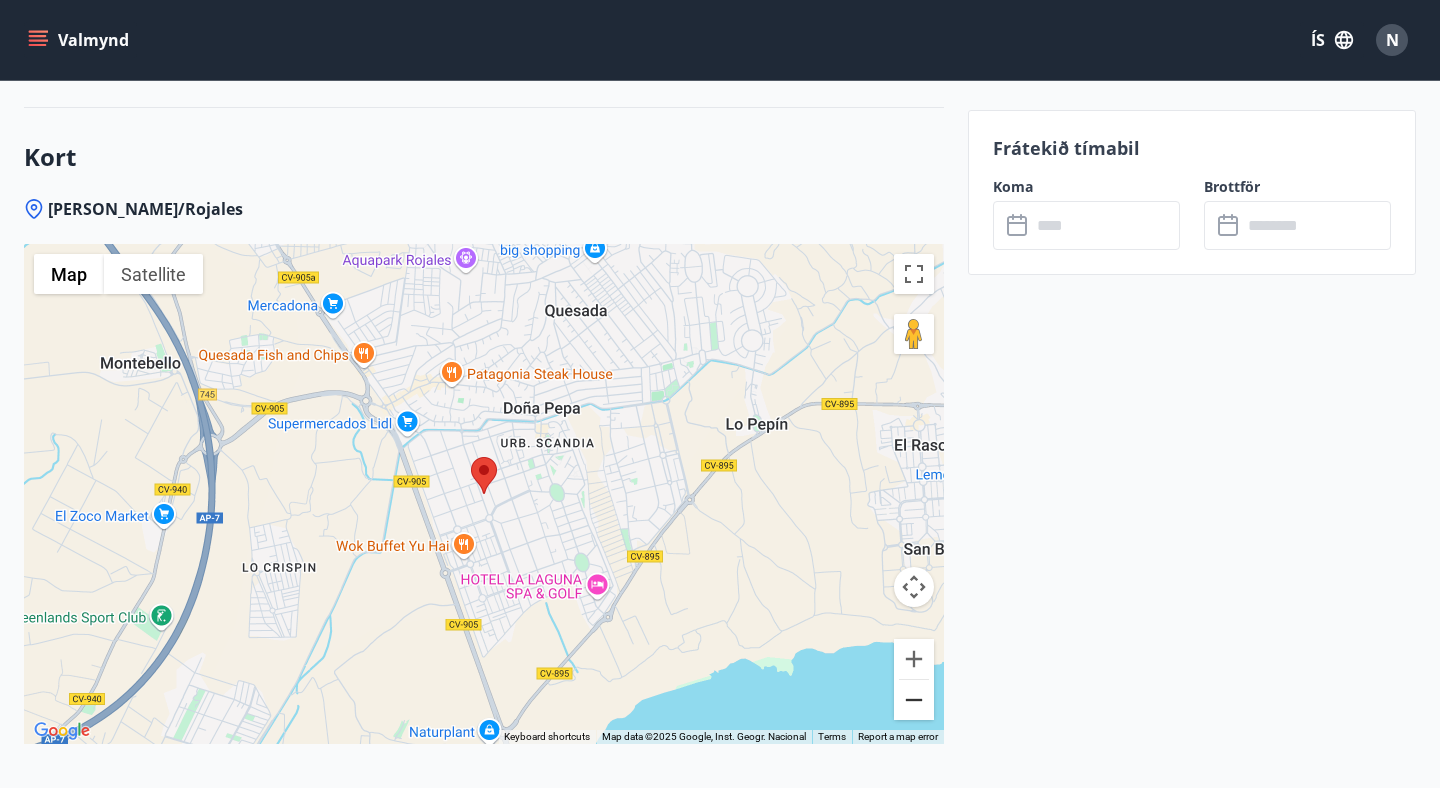 click at bounding box center [914, 700] 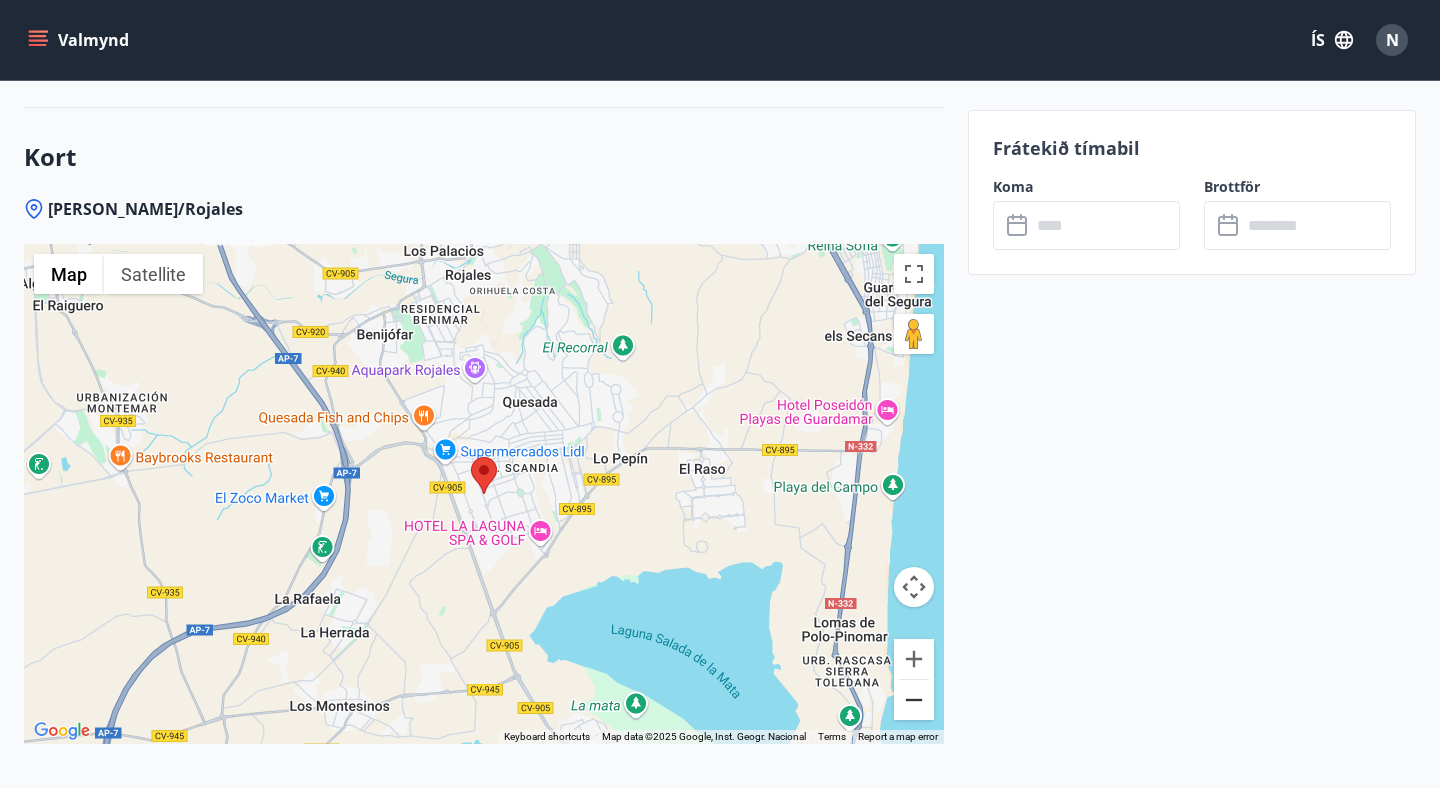 click at bounding box center [914, 700] 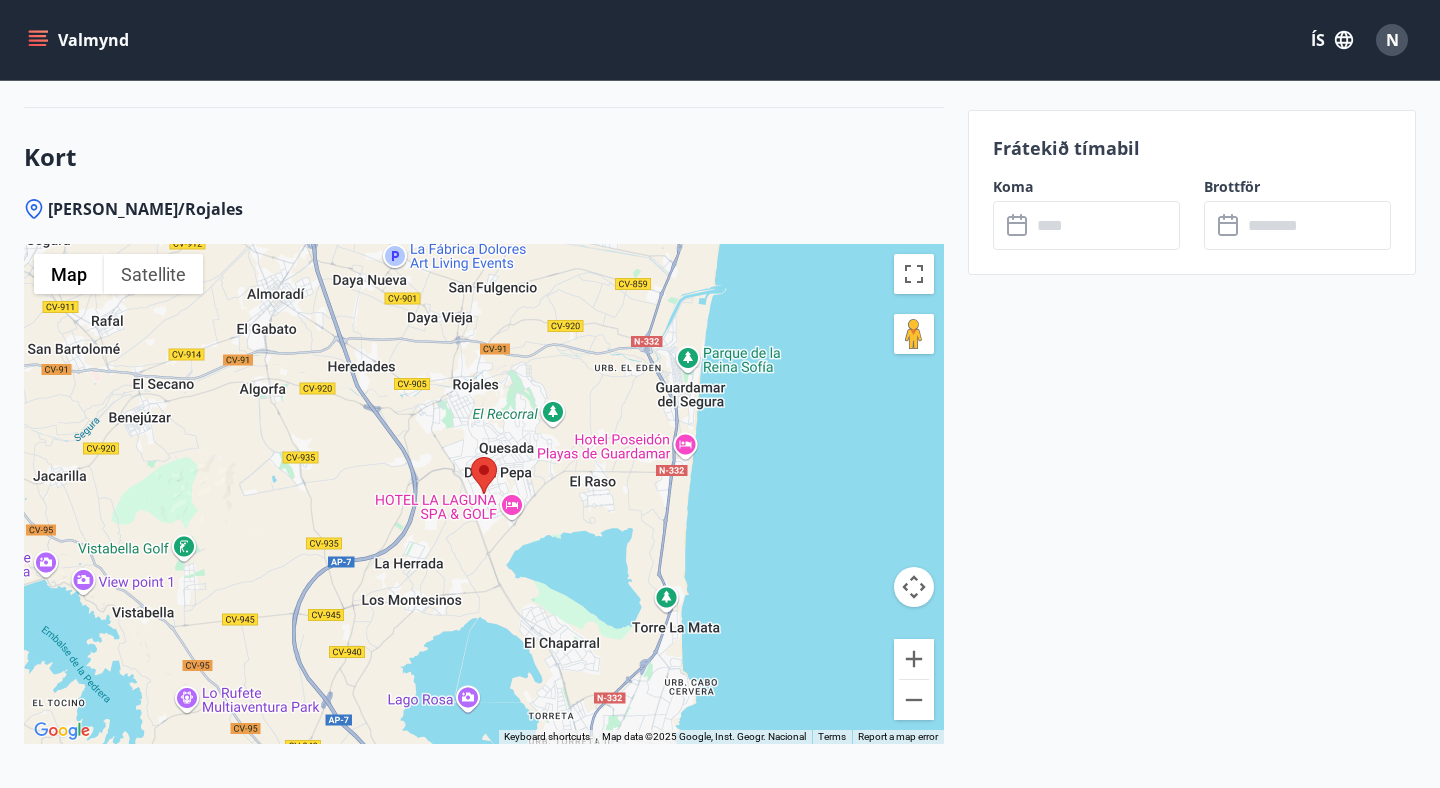 click 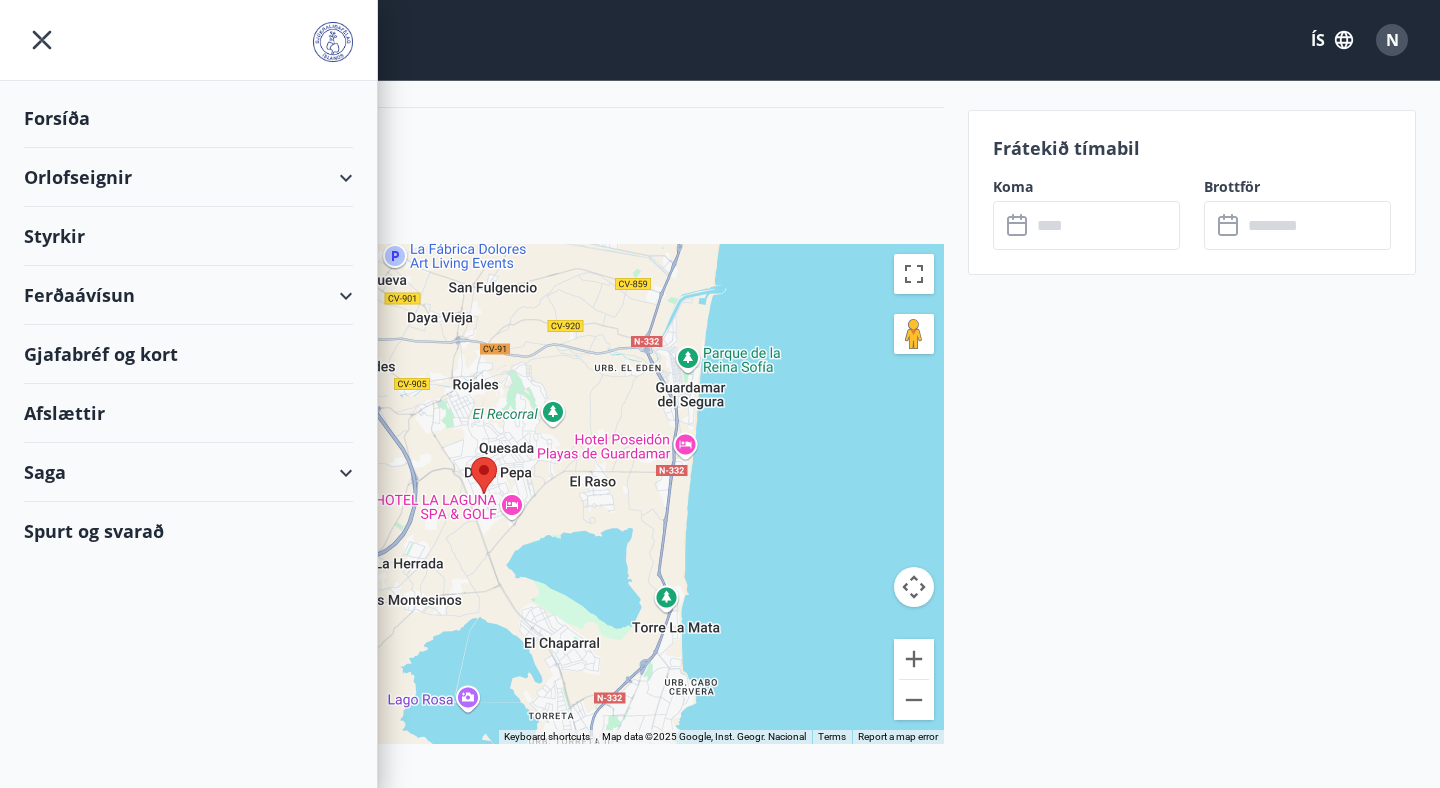 click on "Orlofseignir" at bounding box center (188, 177) 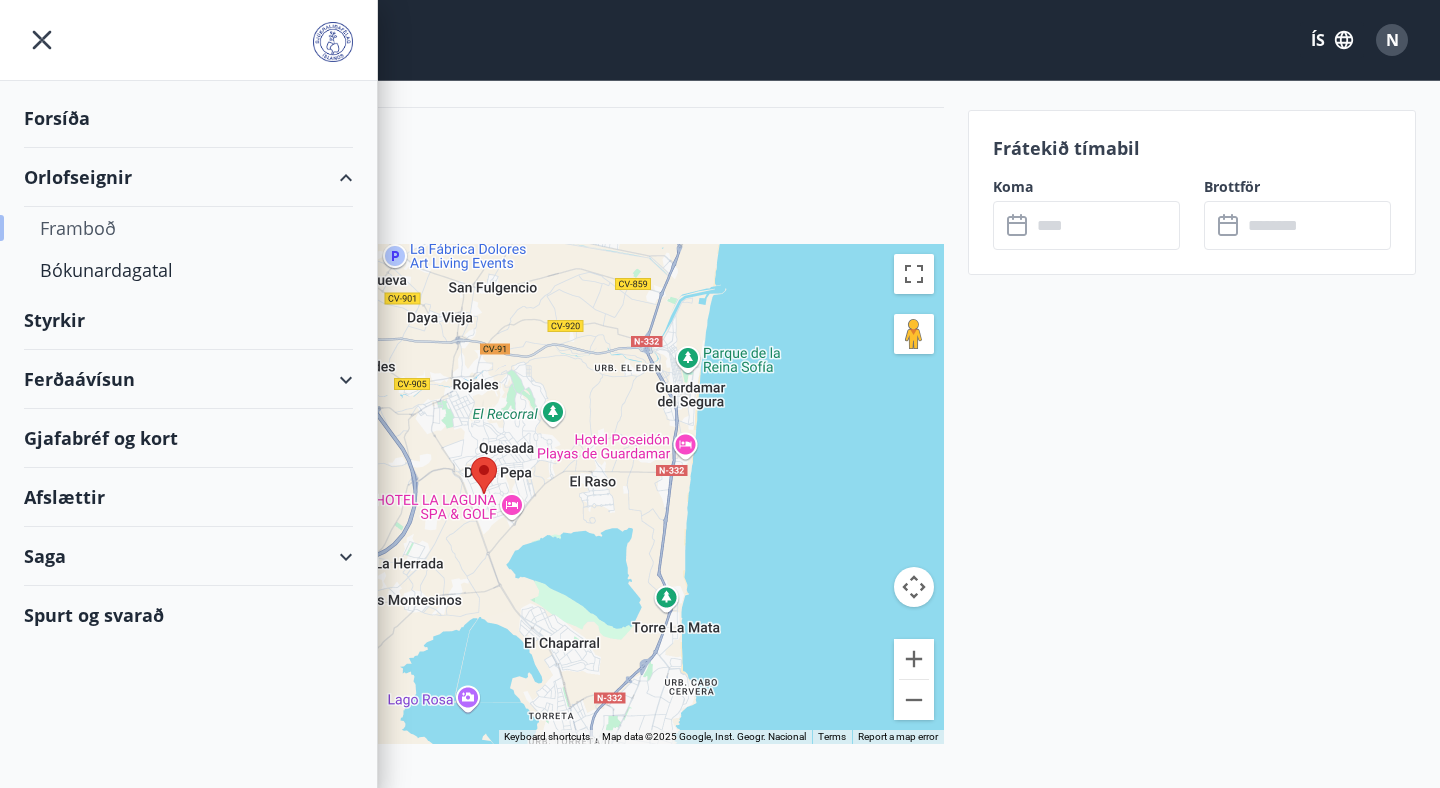 click on "Framboð" at bounding box center [188, 228] 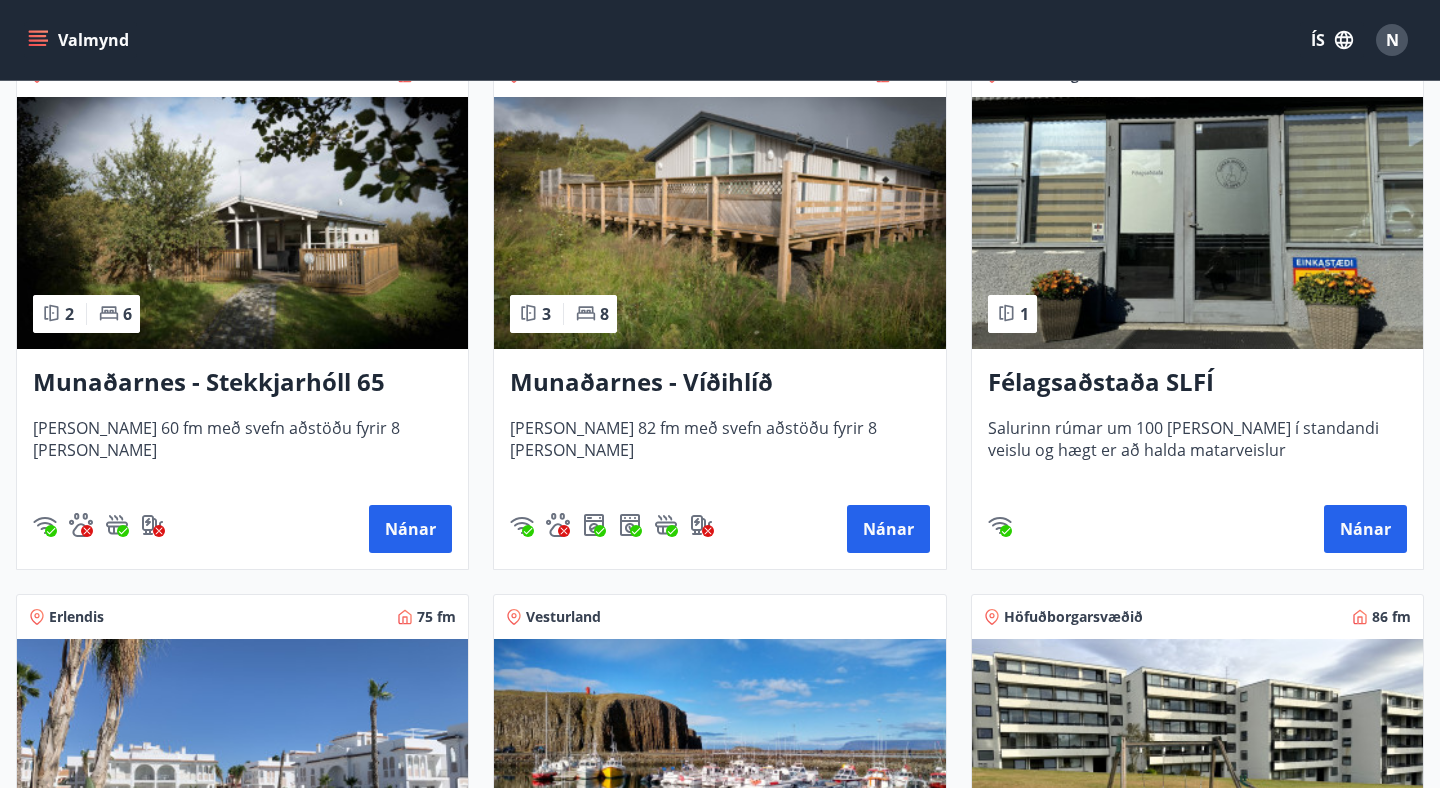 scroll, scrollTop: 976, scrollLeft: 0, axis: vertical 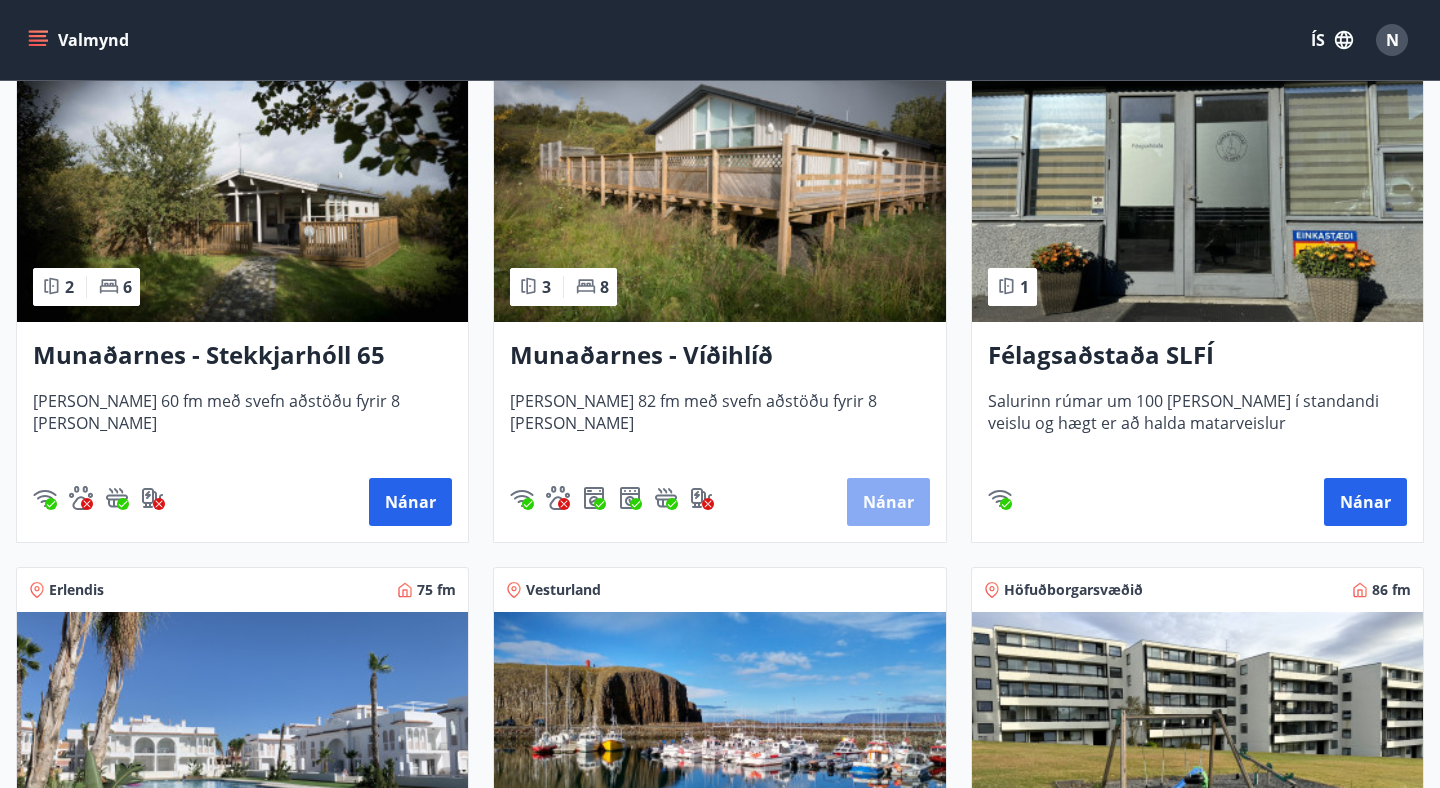 click on "Nánar" at bounding box center (888, 502) 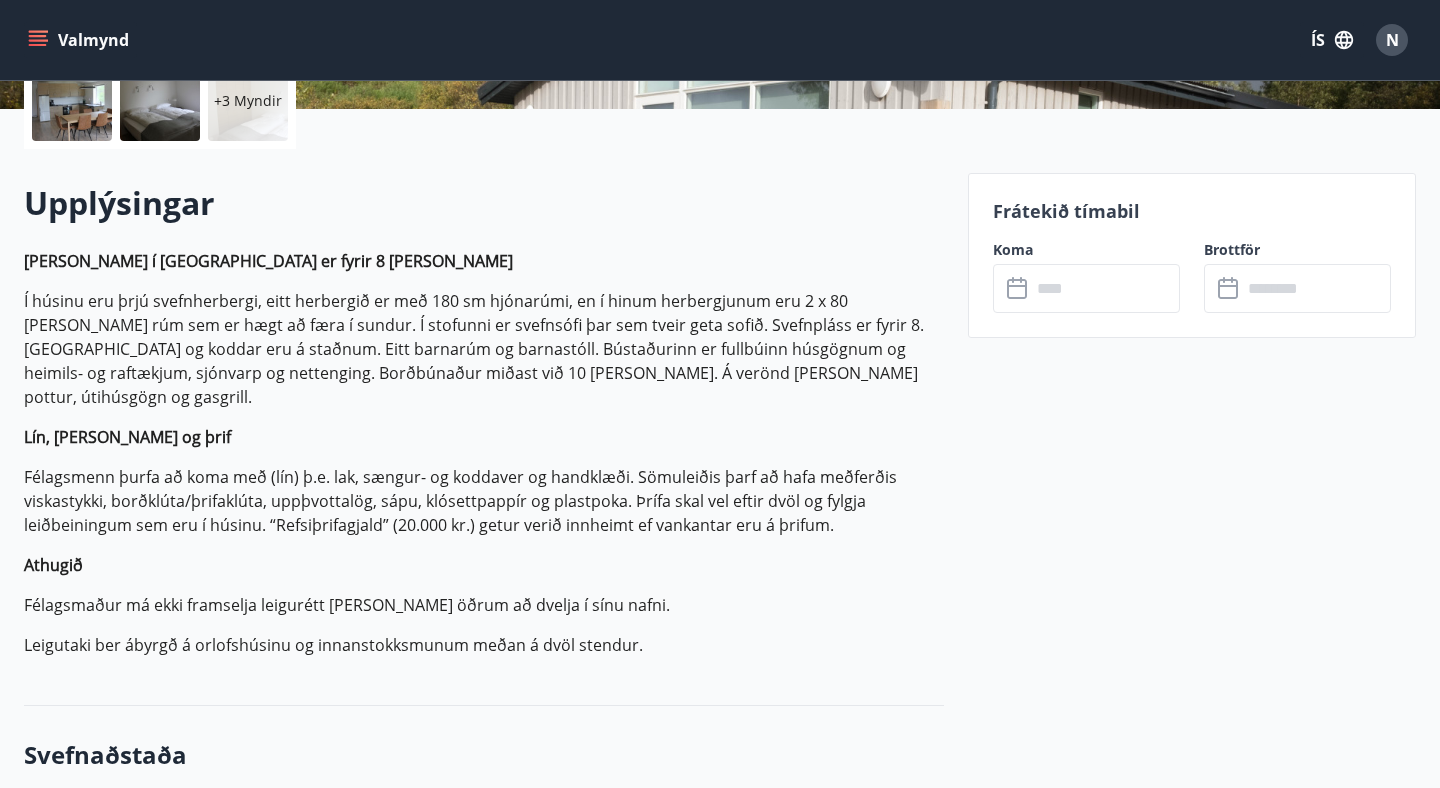 scroll, scrollTop: 0, scrollLeft: 0, axis: both 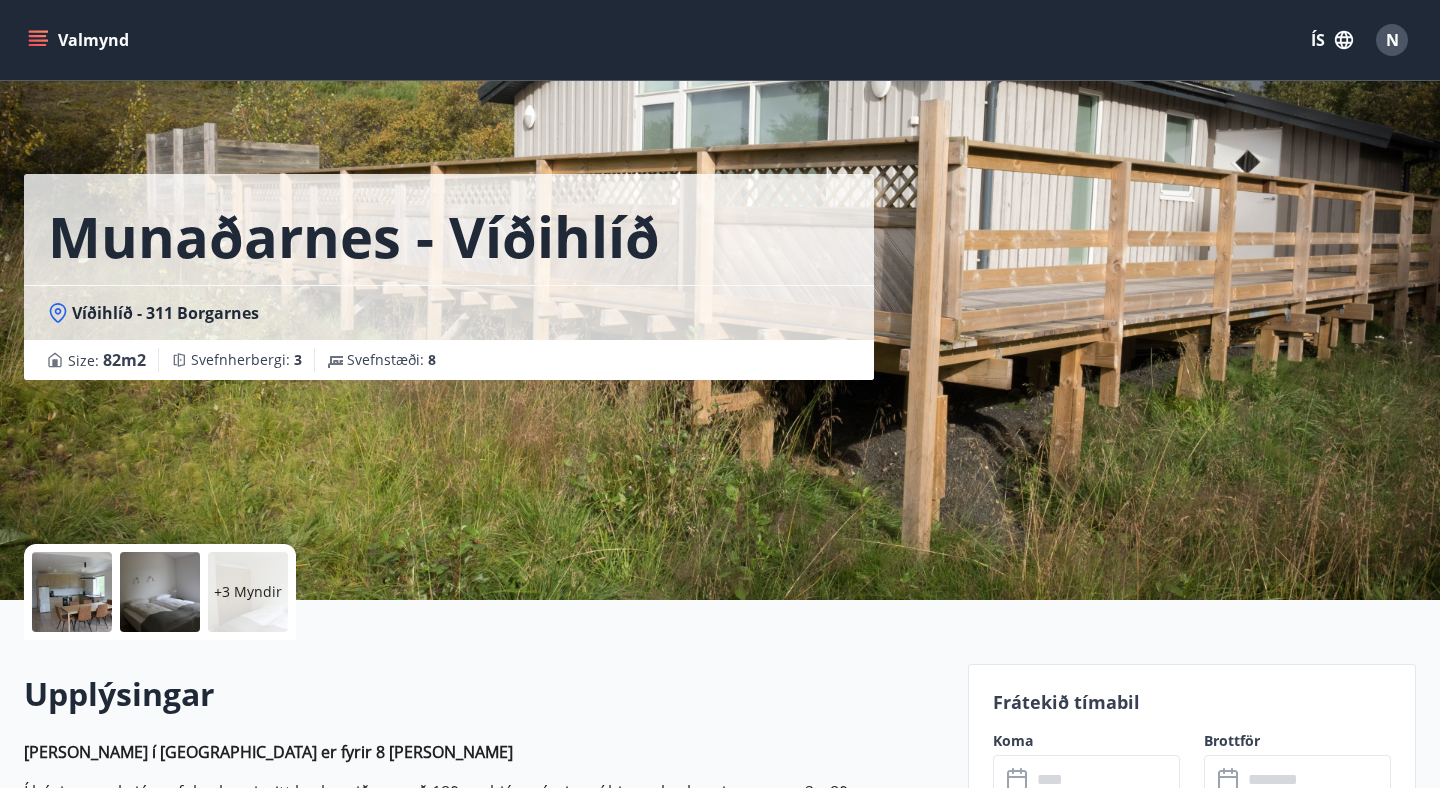 click 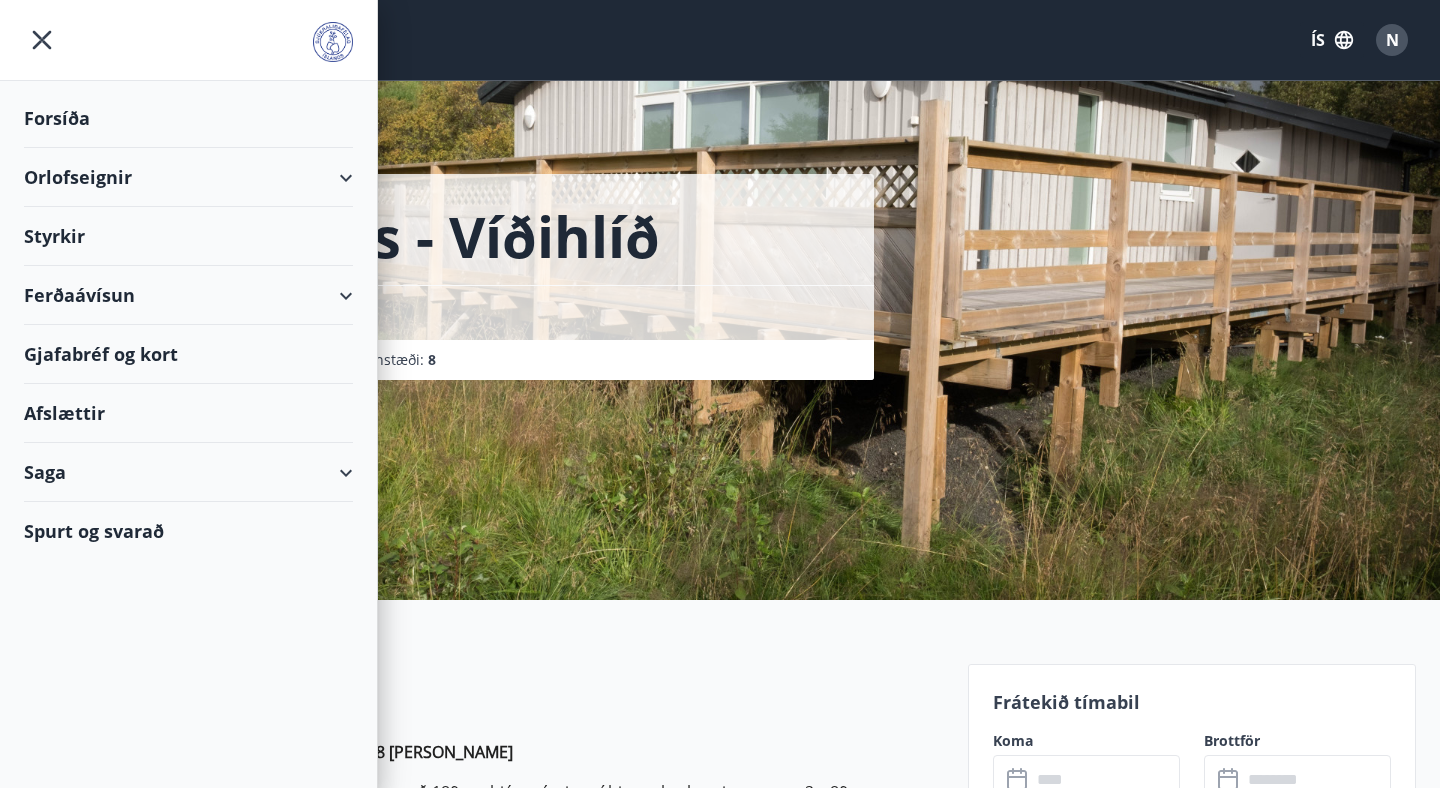 click on "Orlofseignir" at bounding box center (188, 177) 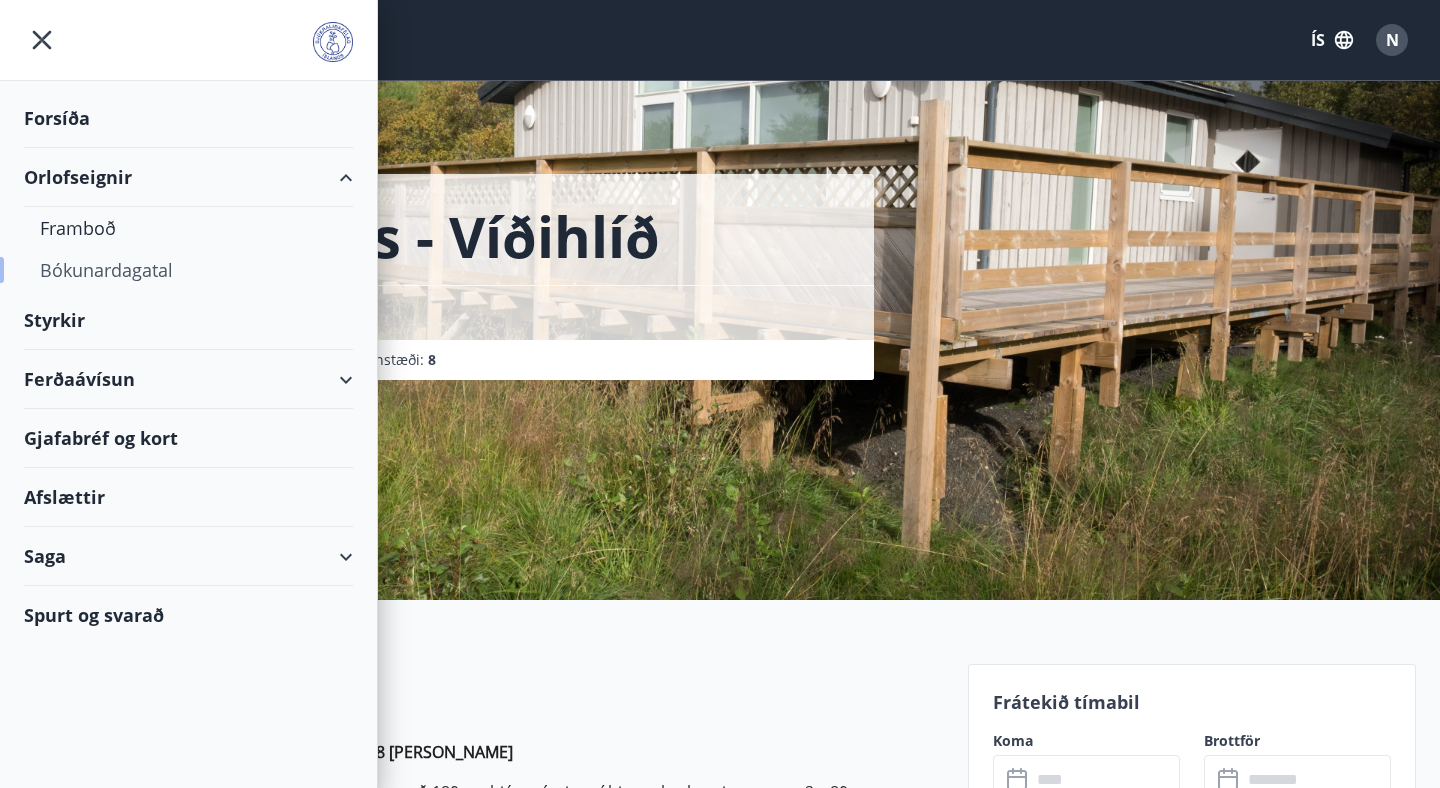click on "Bókunardagatal" at bounding box center [188, 270] 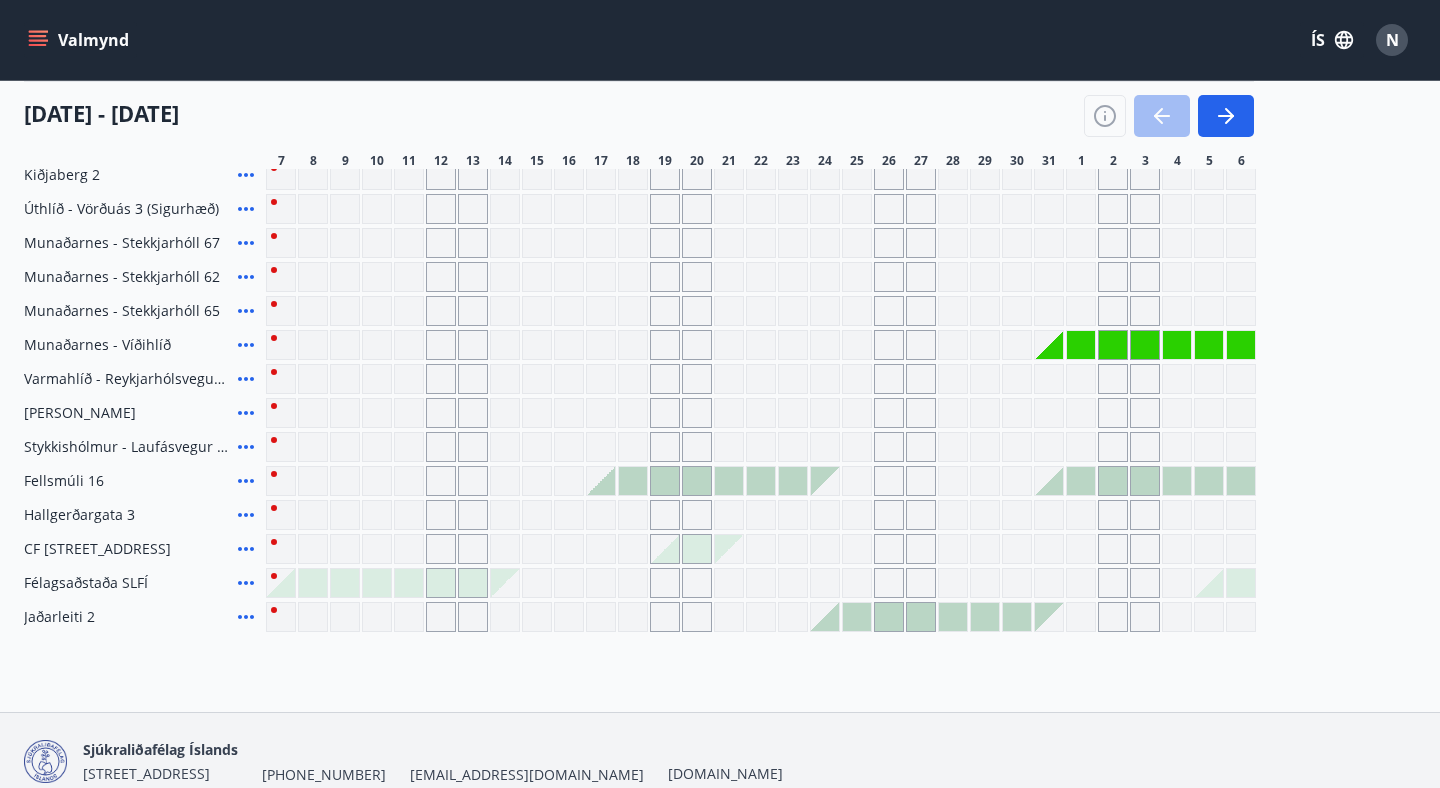 scroll, scrollTop: 297, scrollLeft: 0, axis: vertical 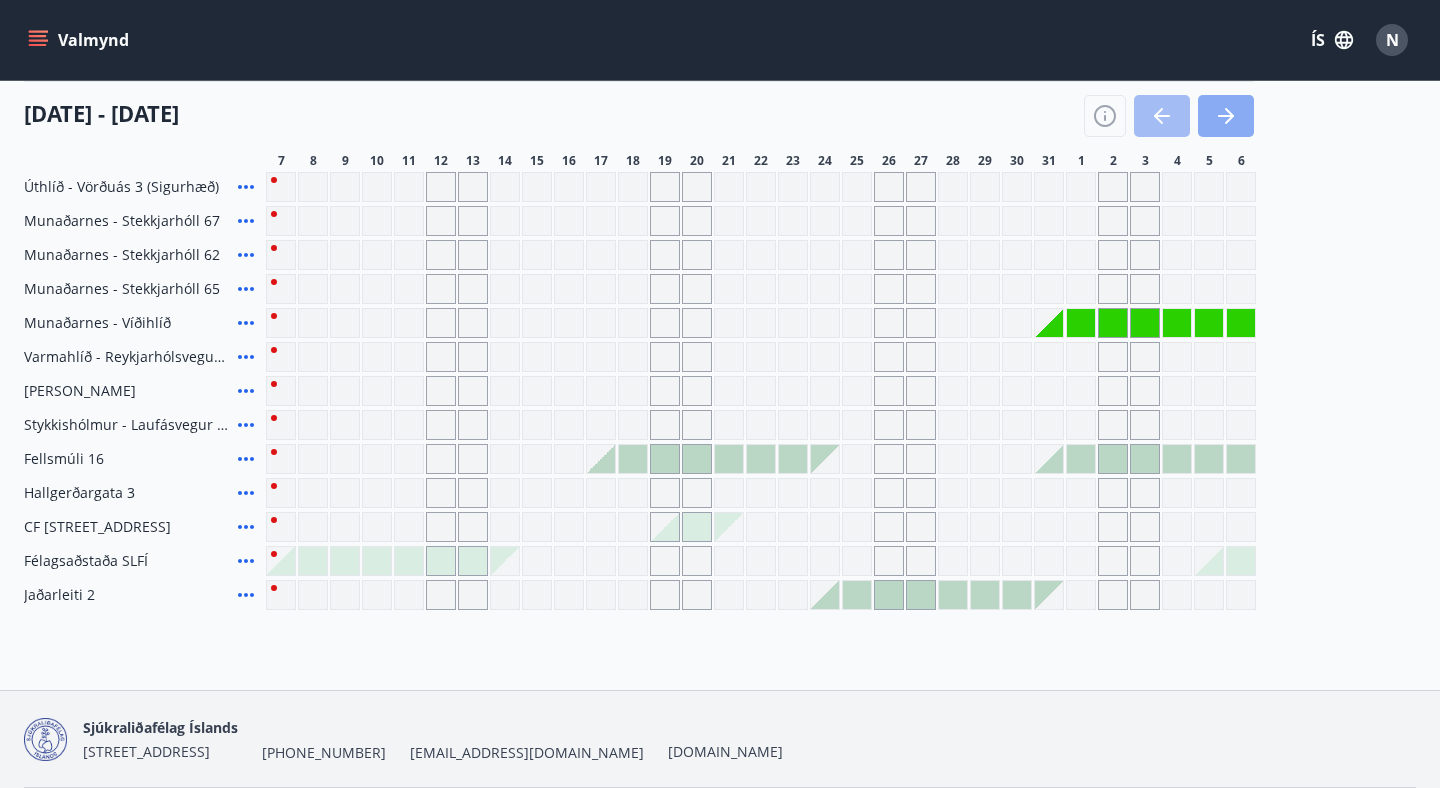click 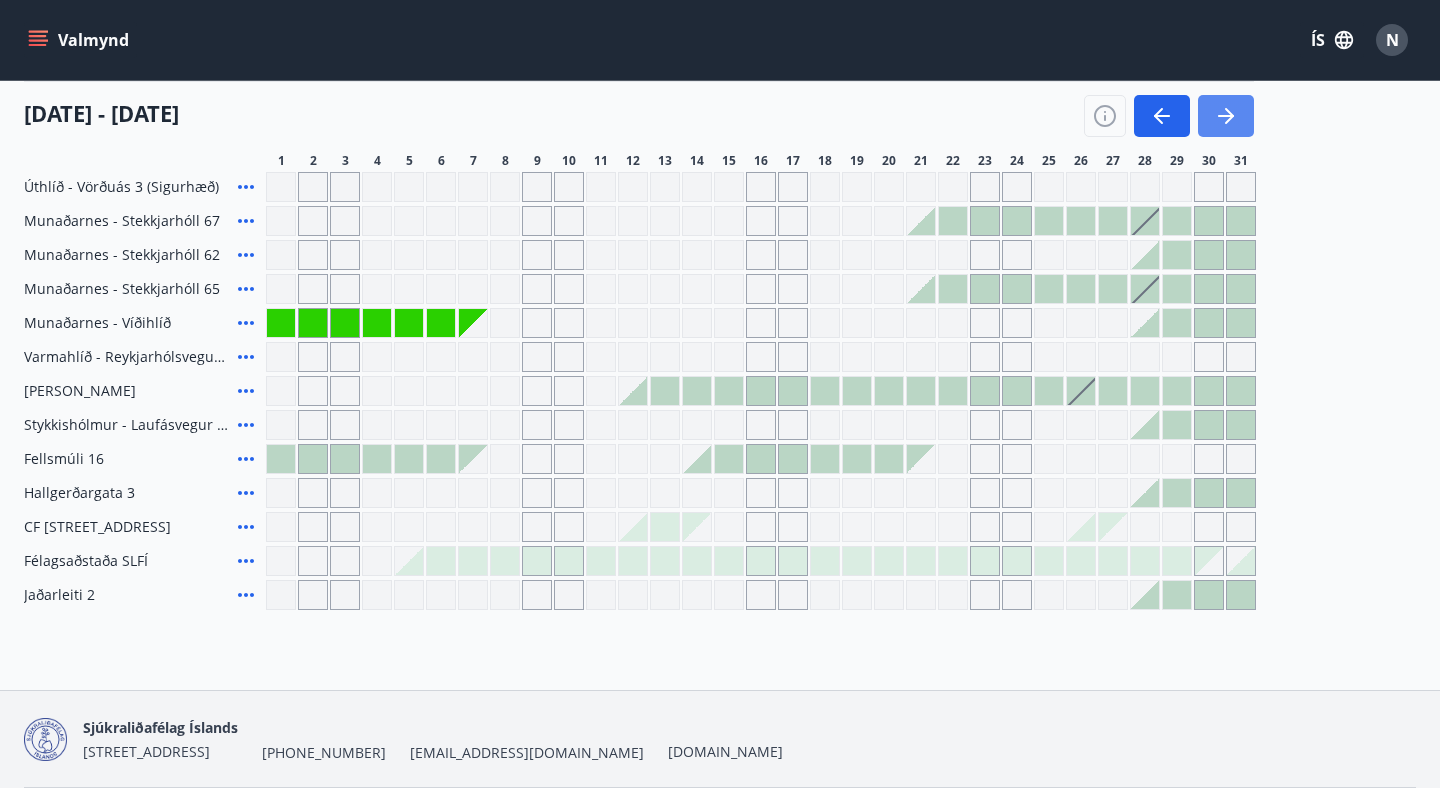 click 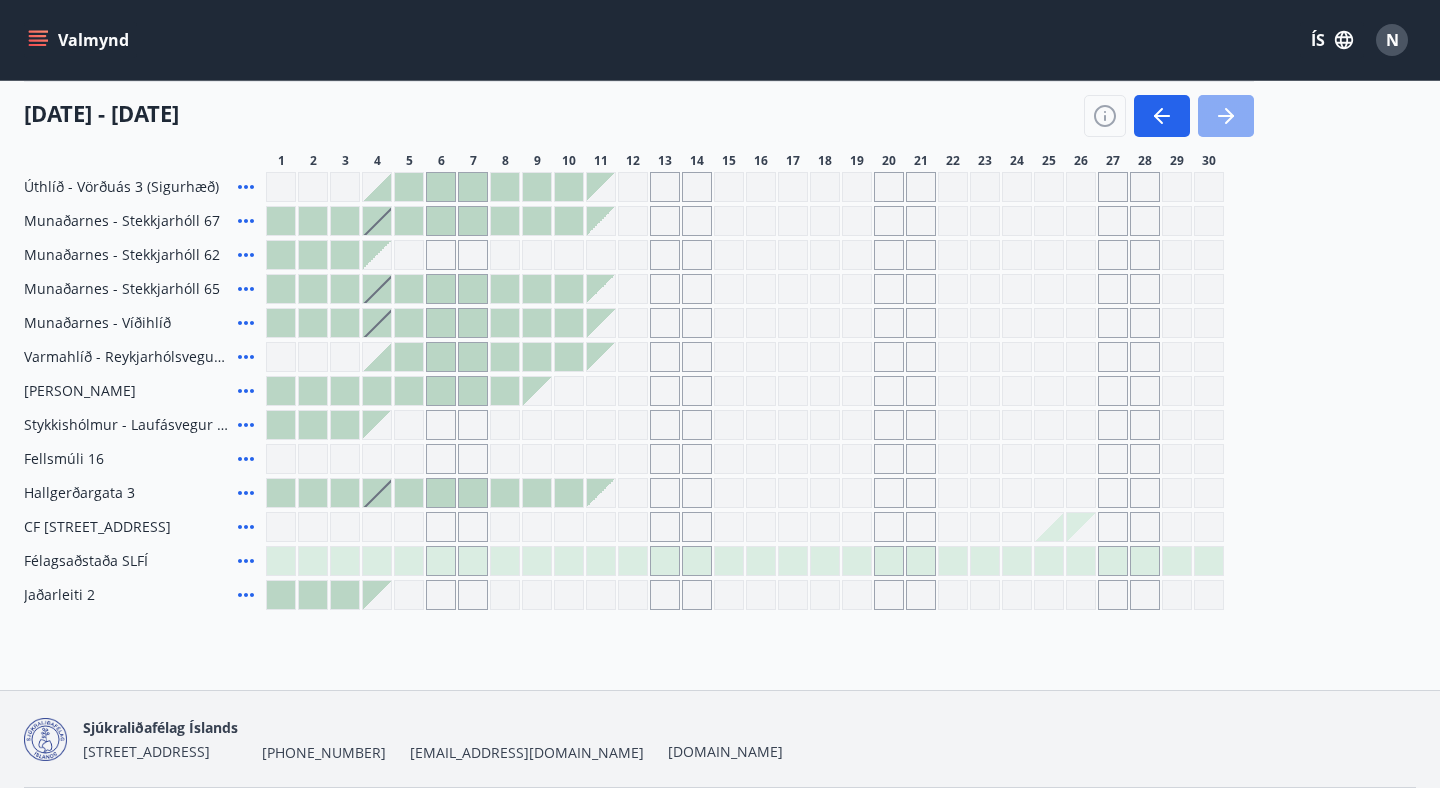 click 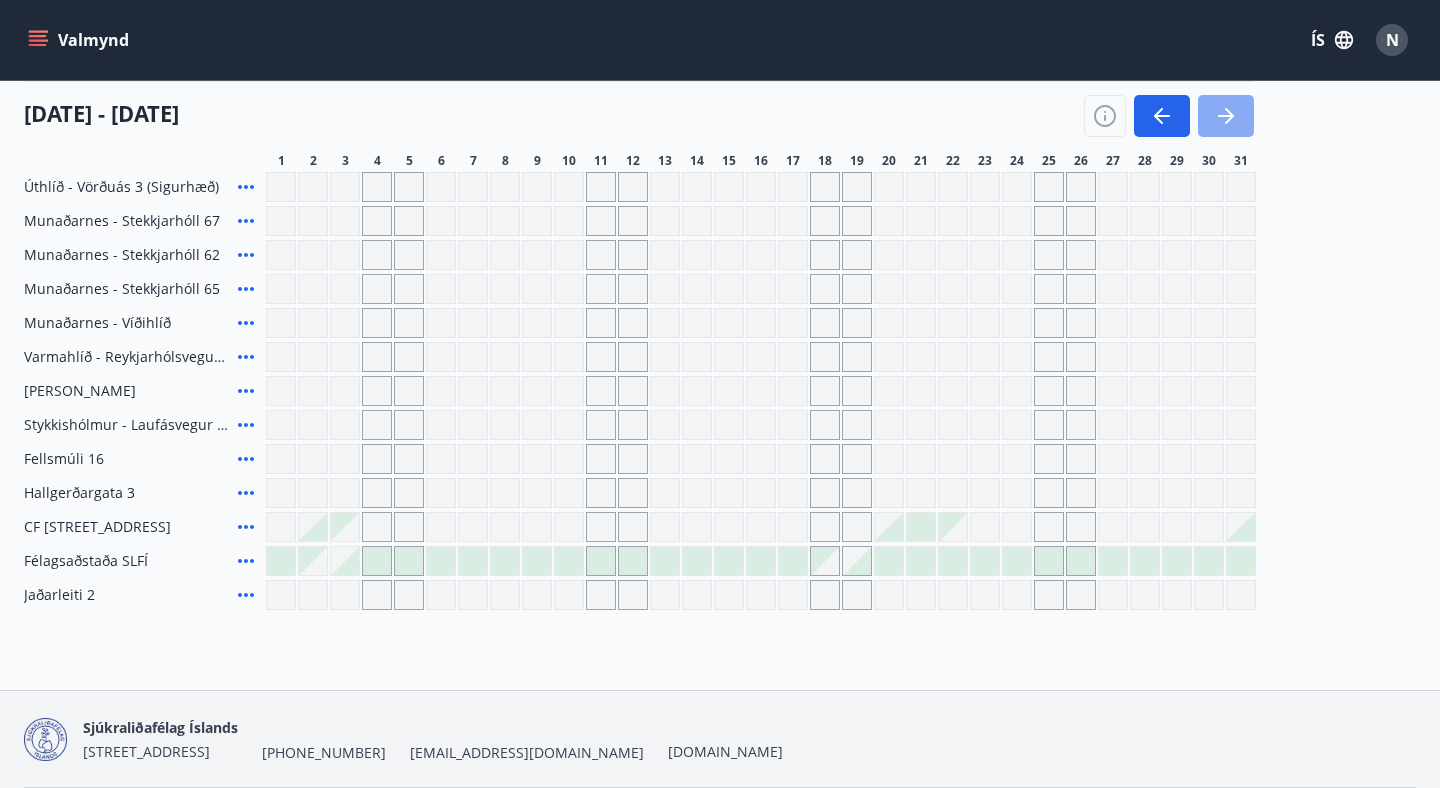 click 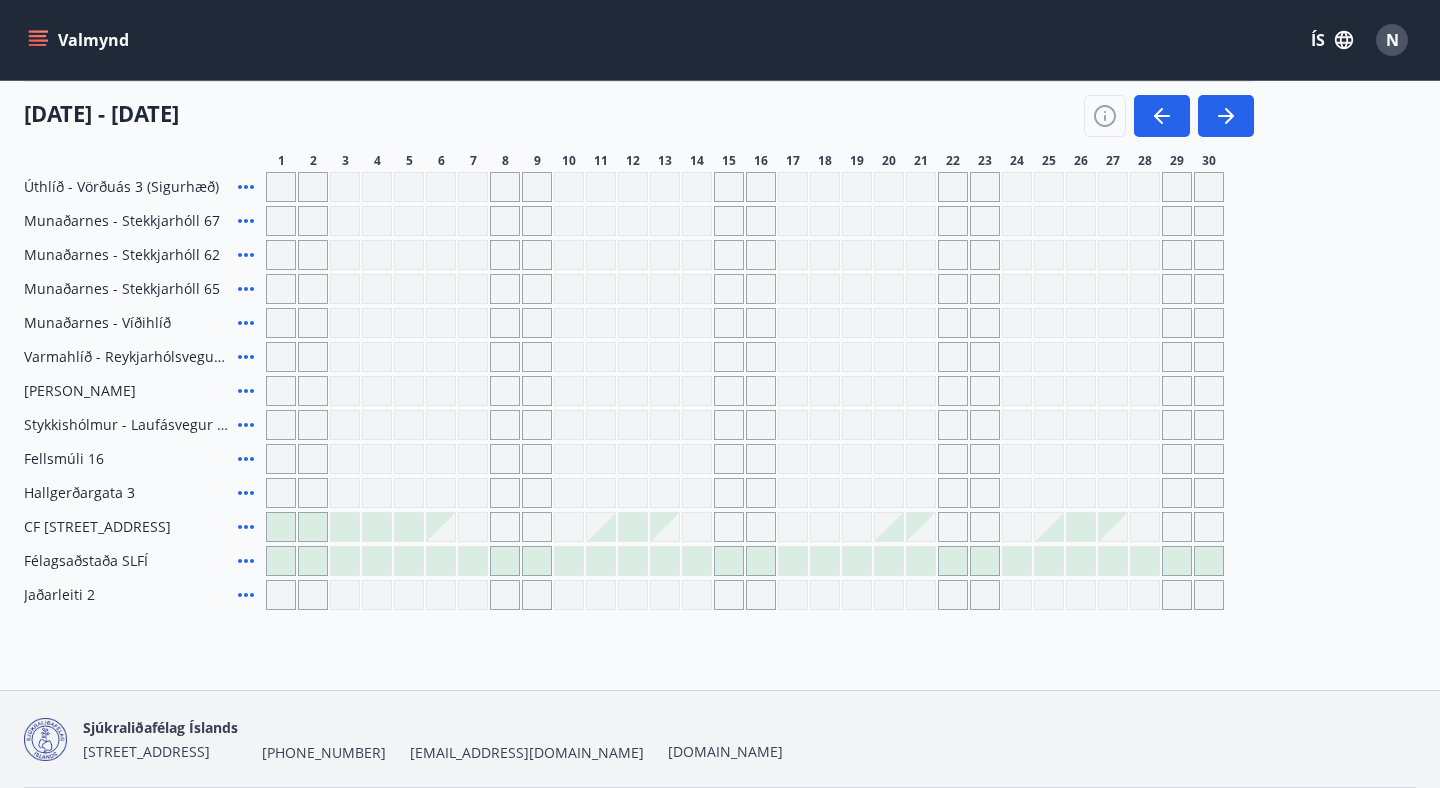 click on "CF Møllers Allé 34, Kaupmannahöfn" at bounding box center (97, 527) 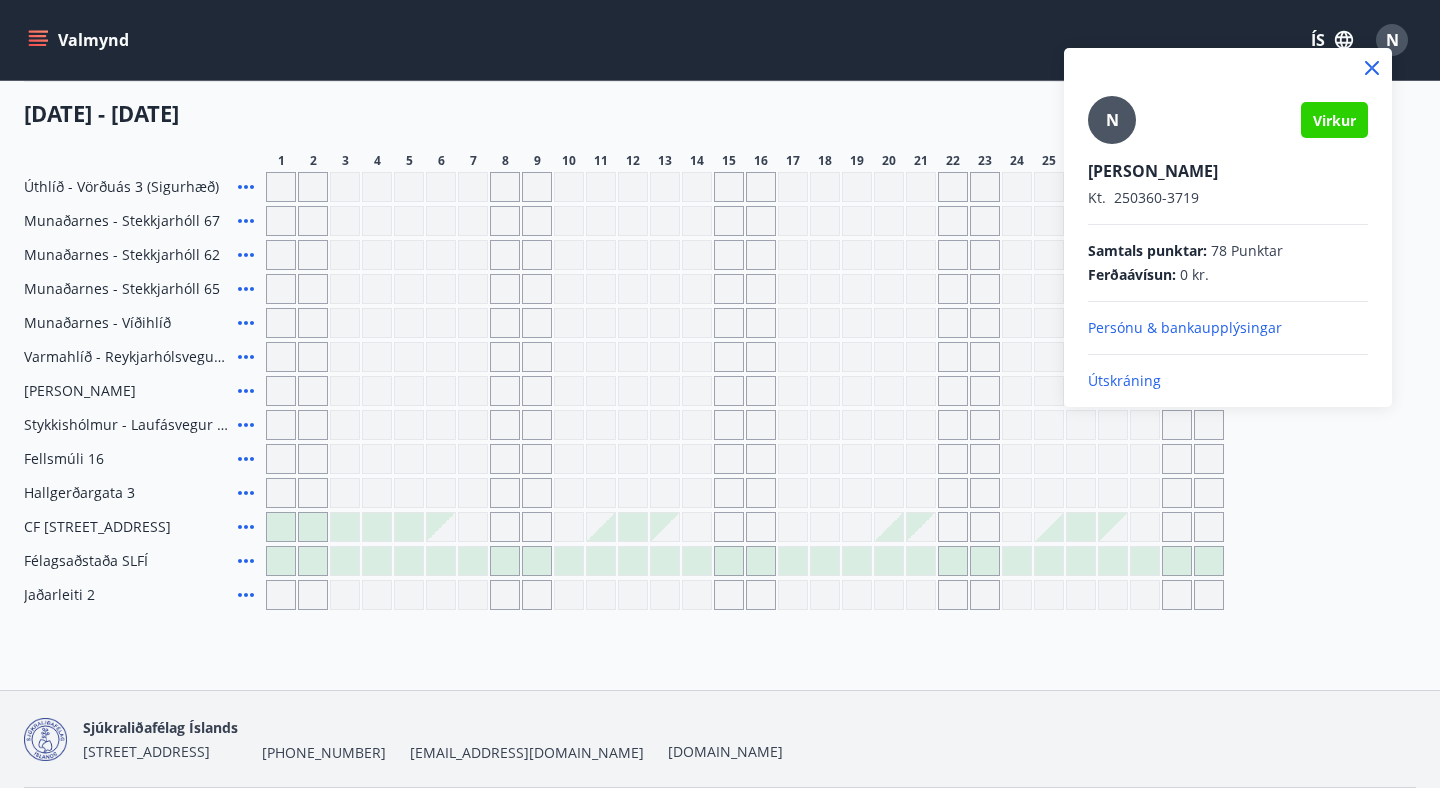click at bounding box center [720, 394] 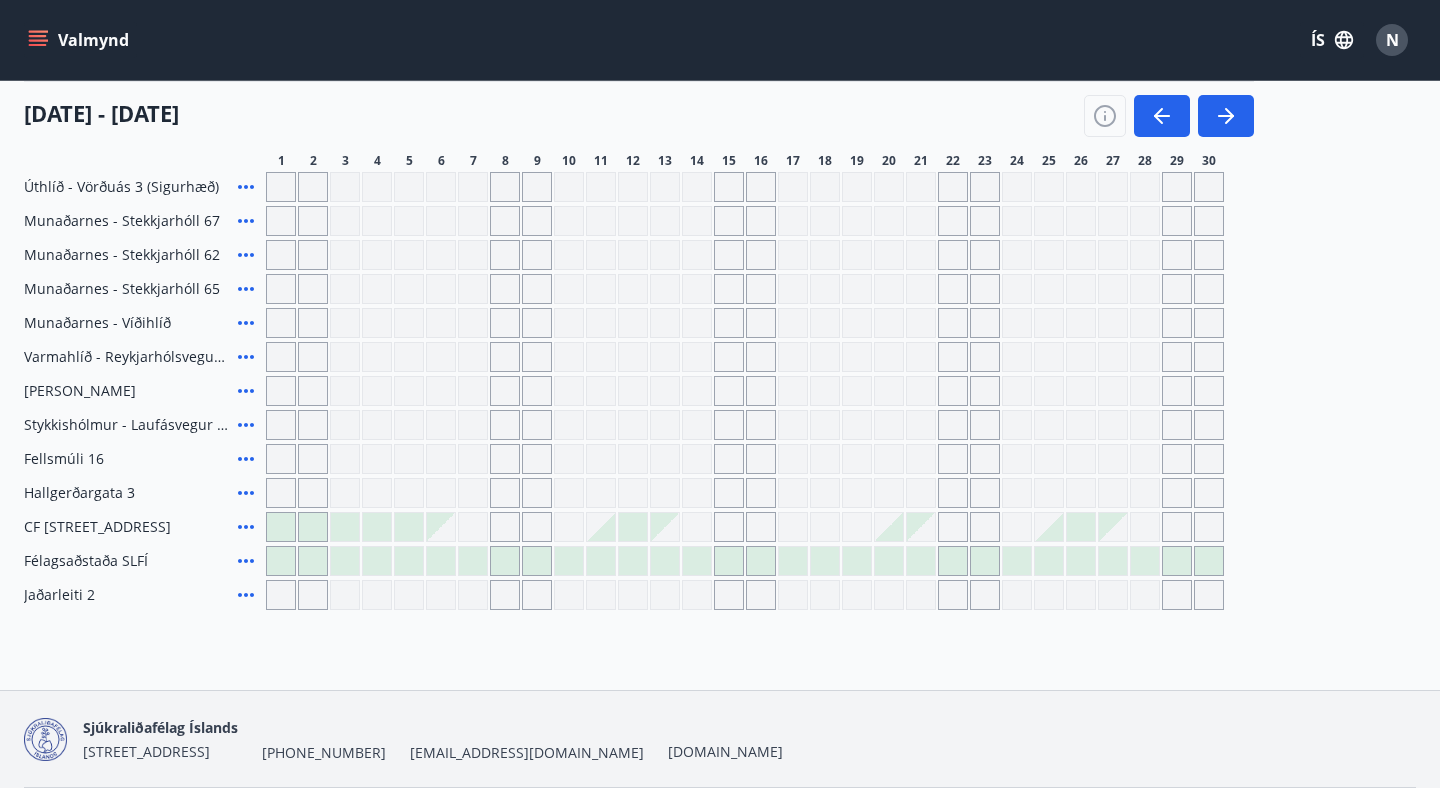 click 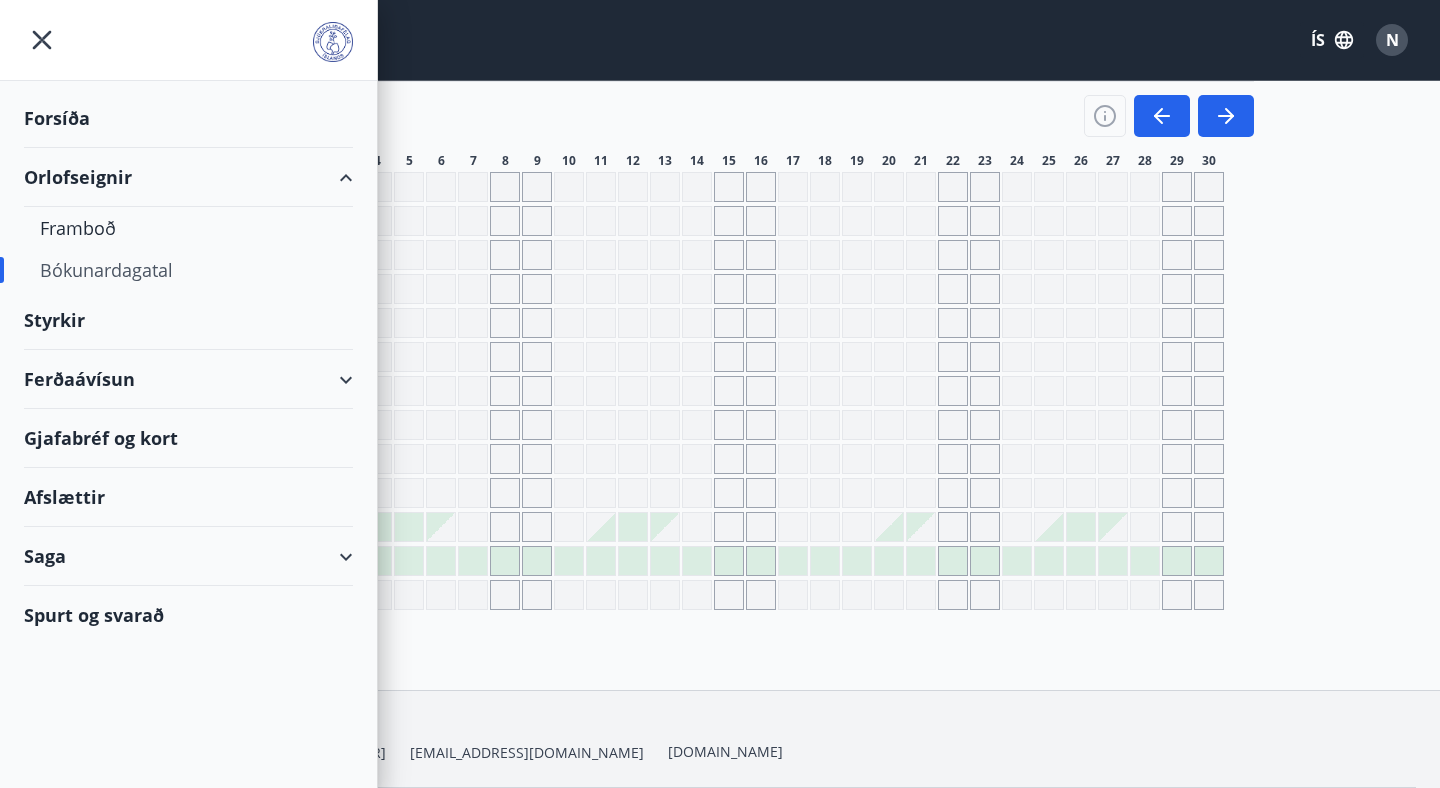 click on "Afslættir" at bounding box center (188, 497) 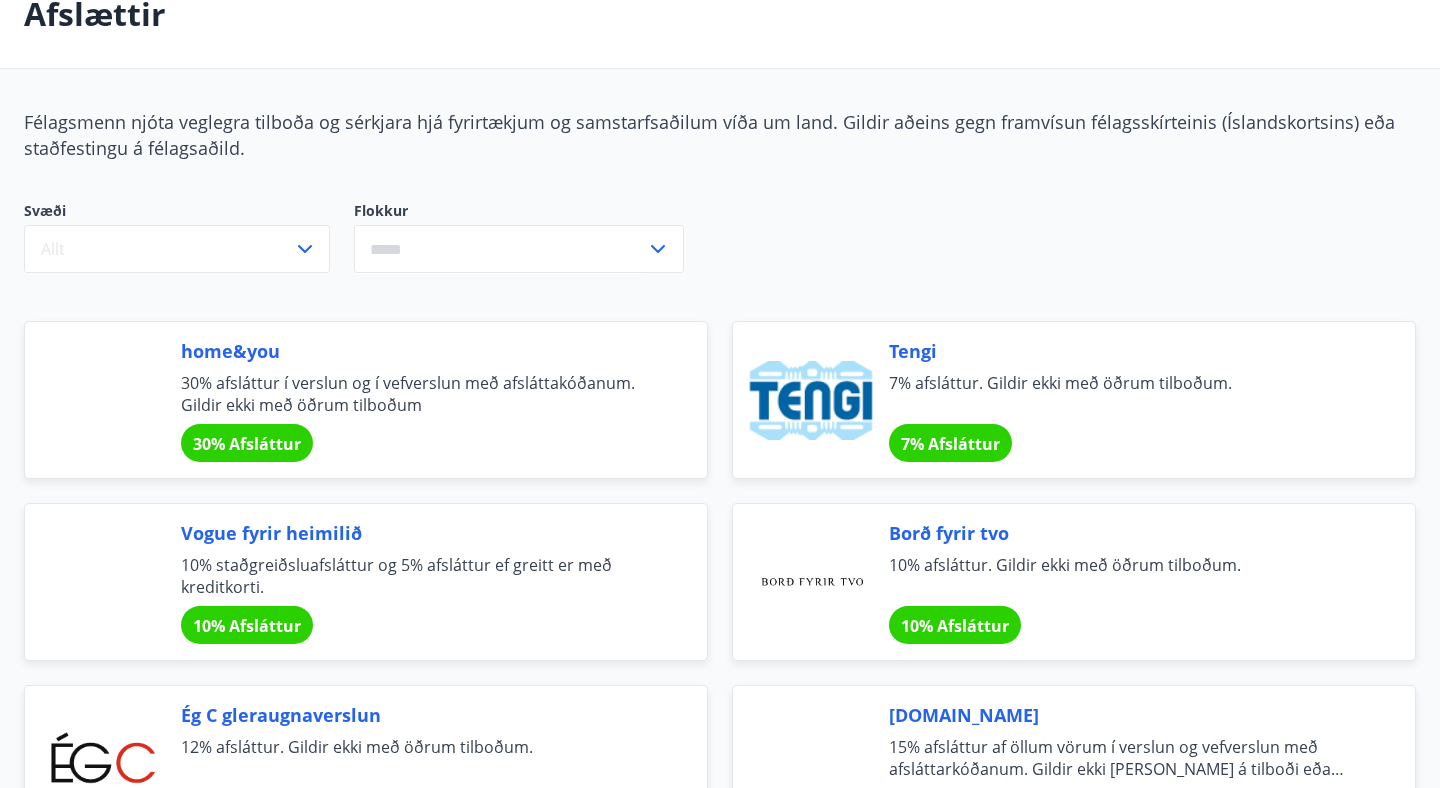 scroll, scrollTop: 0, scrollLeft: 0, axis: both 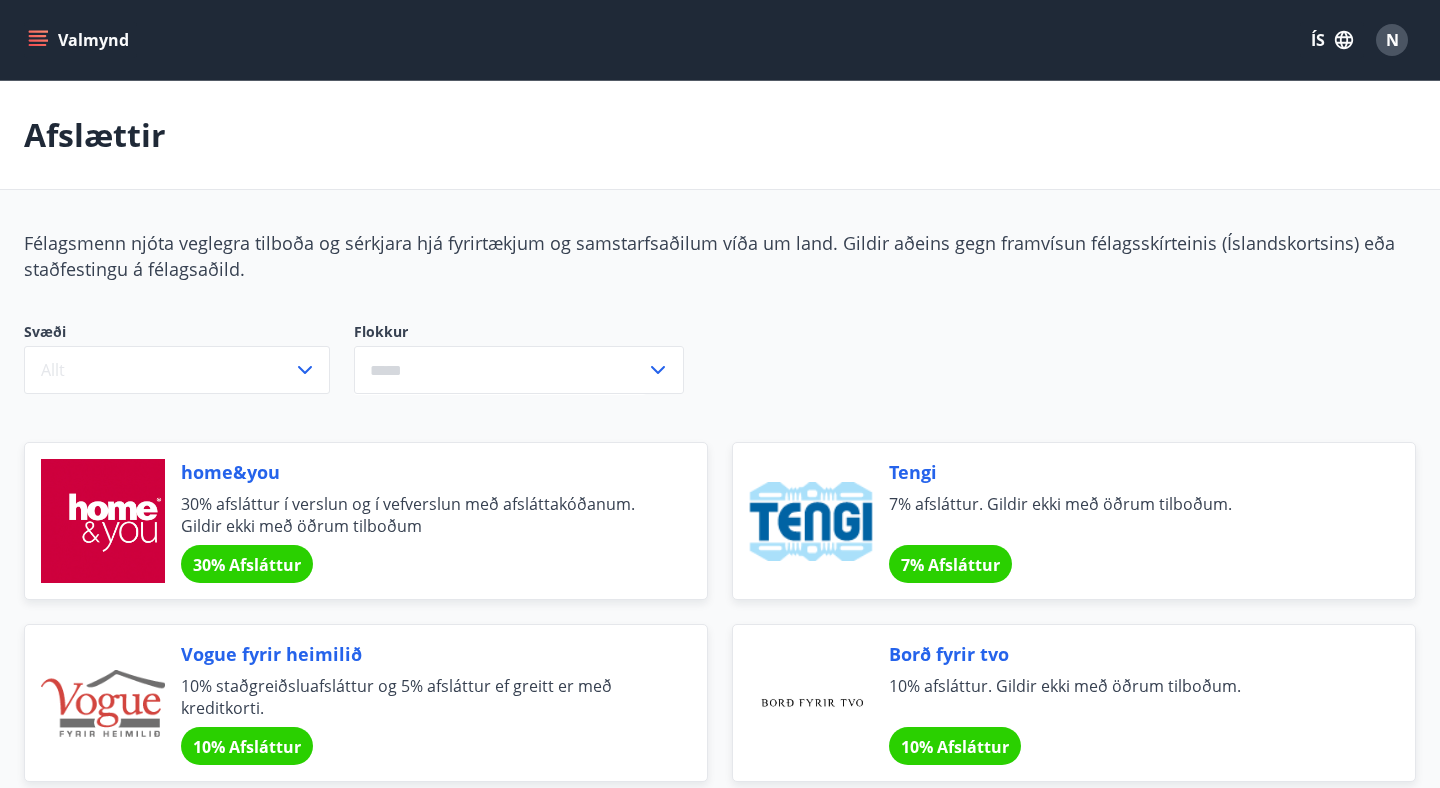 click 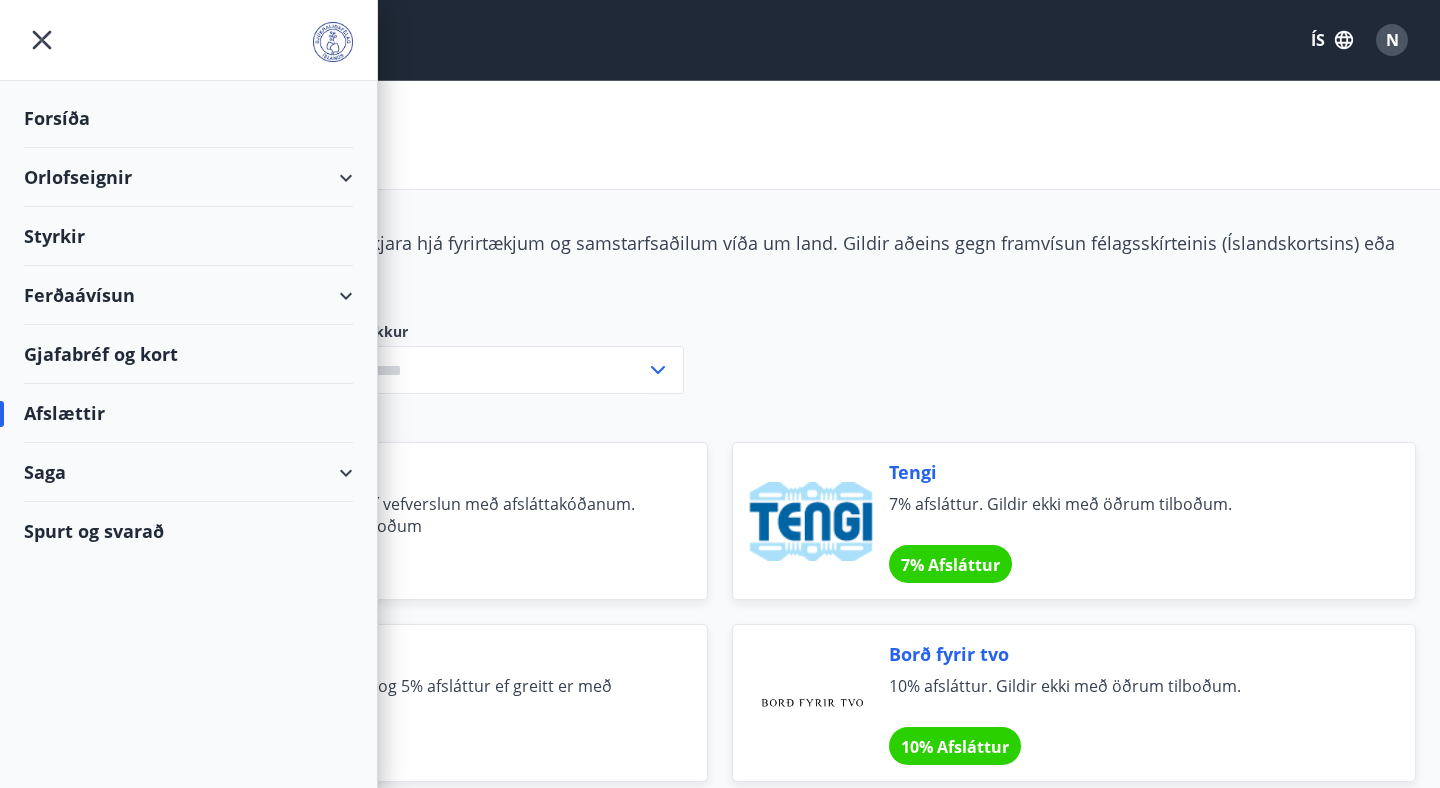click on "Ferðaávísun" at bounding box center [188, 295] 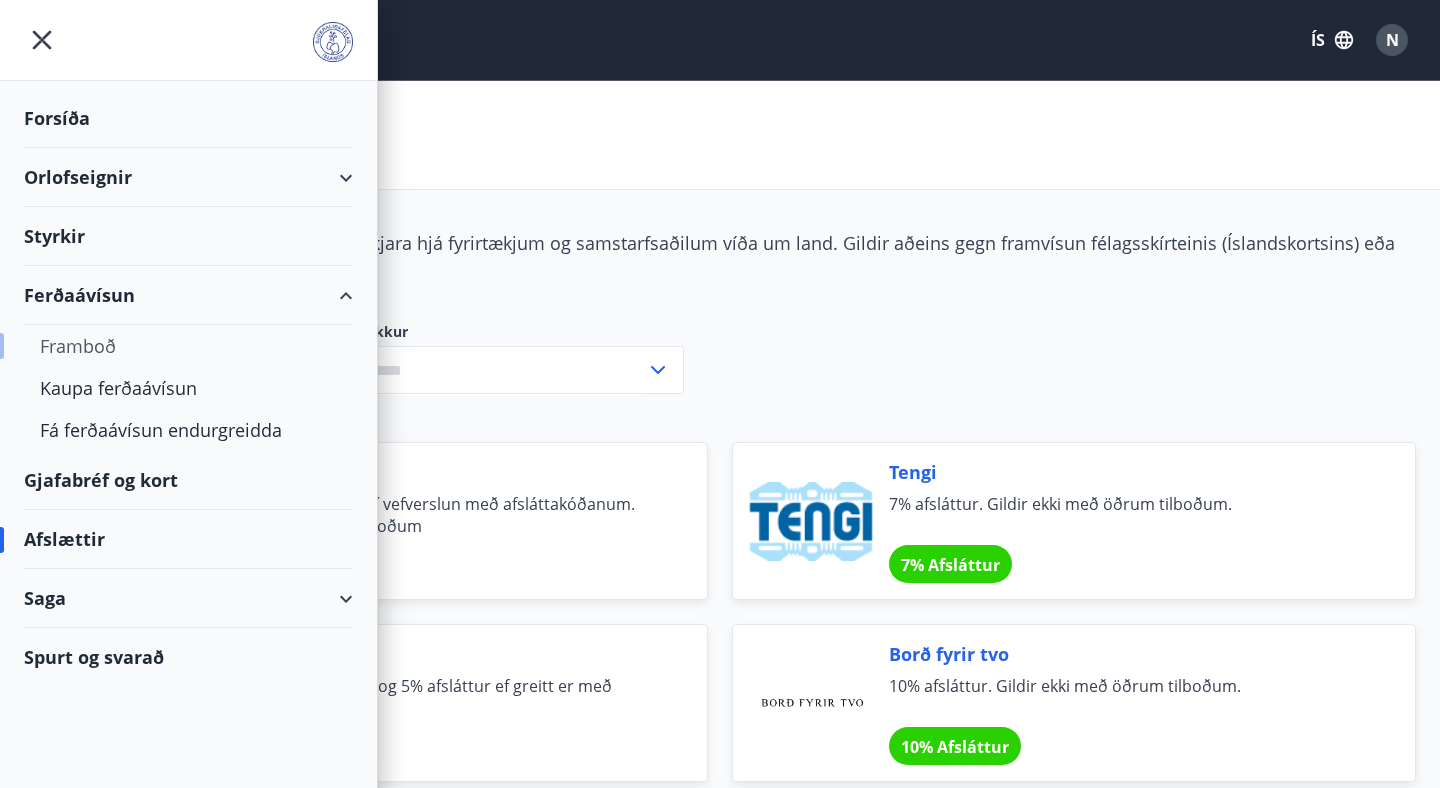 click on "Framboð" at bounding box center [188, 346] 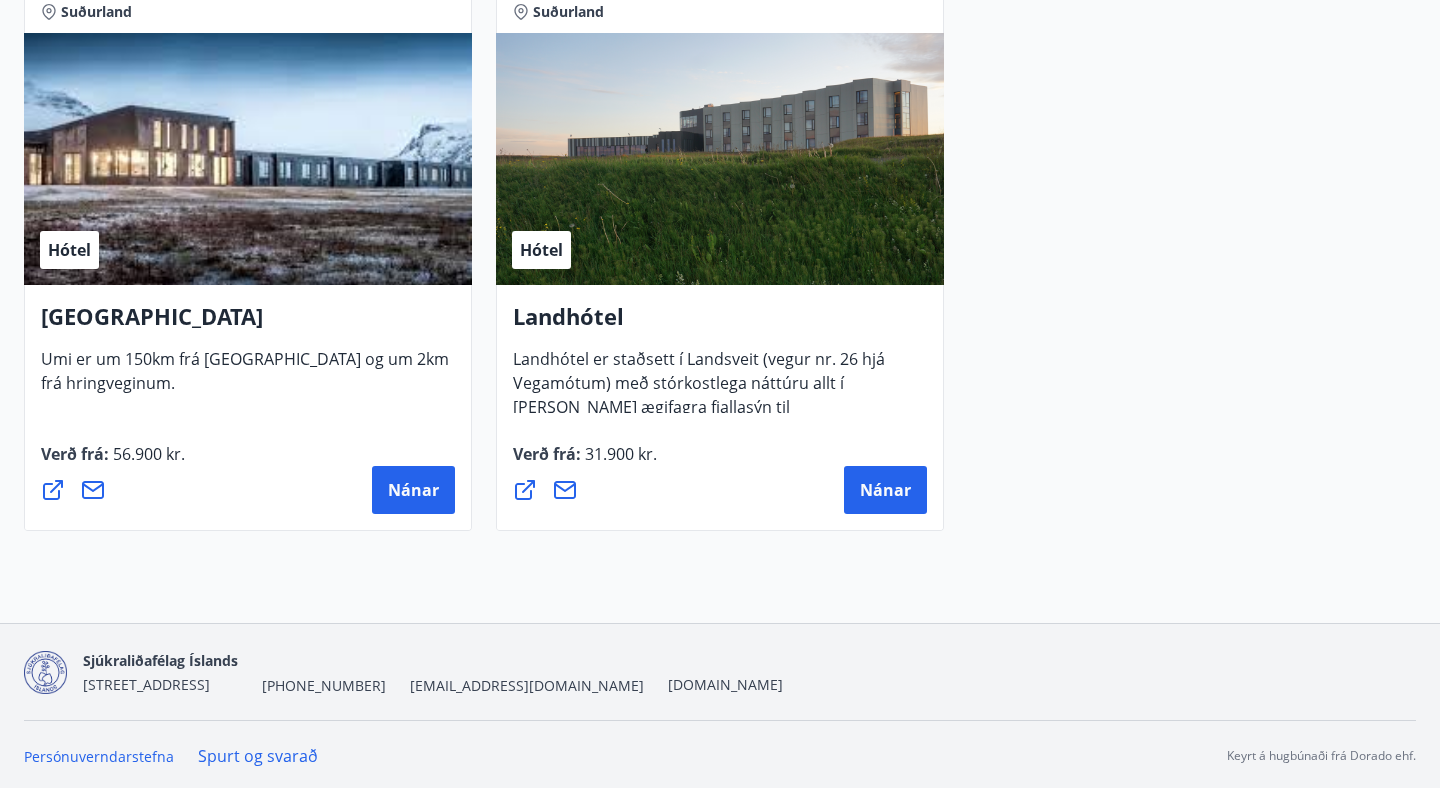 scroll, scrollTop: 5494, scrollLeft: 0, axis: vertical 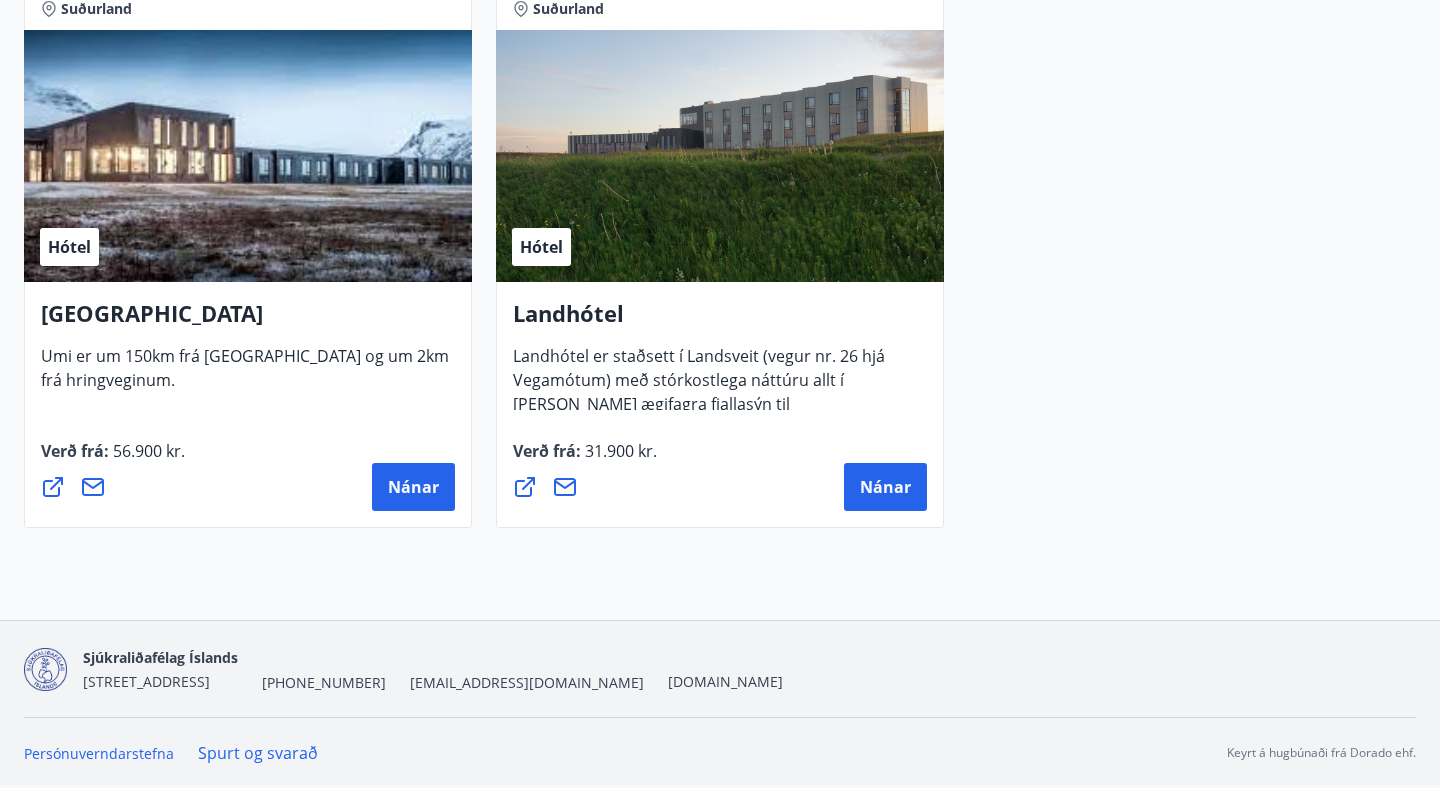 click on "Hótel" at bounding box center [248, 156] 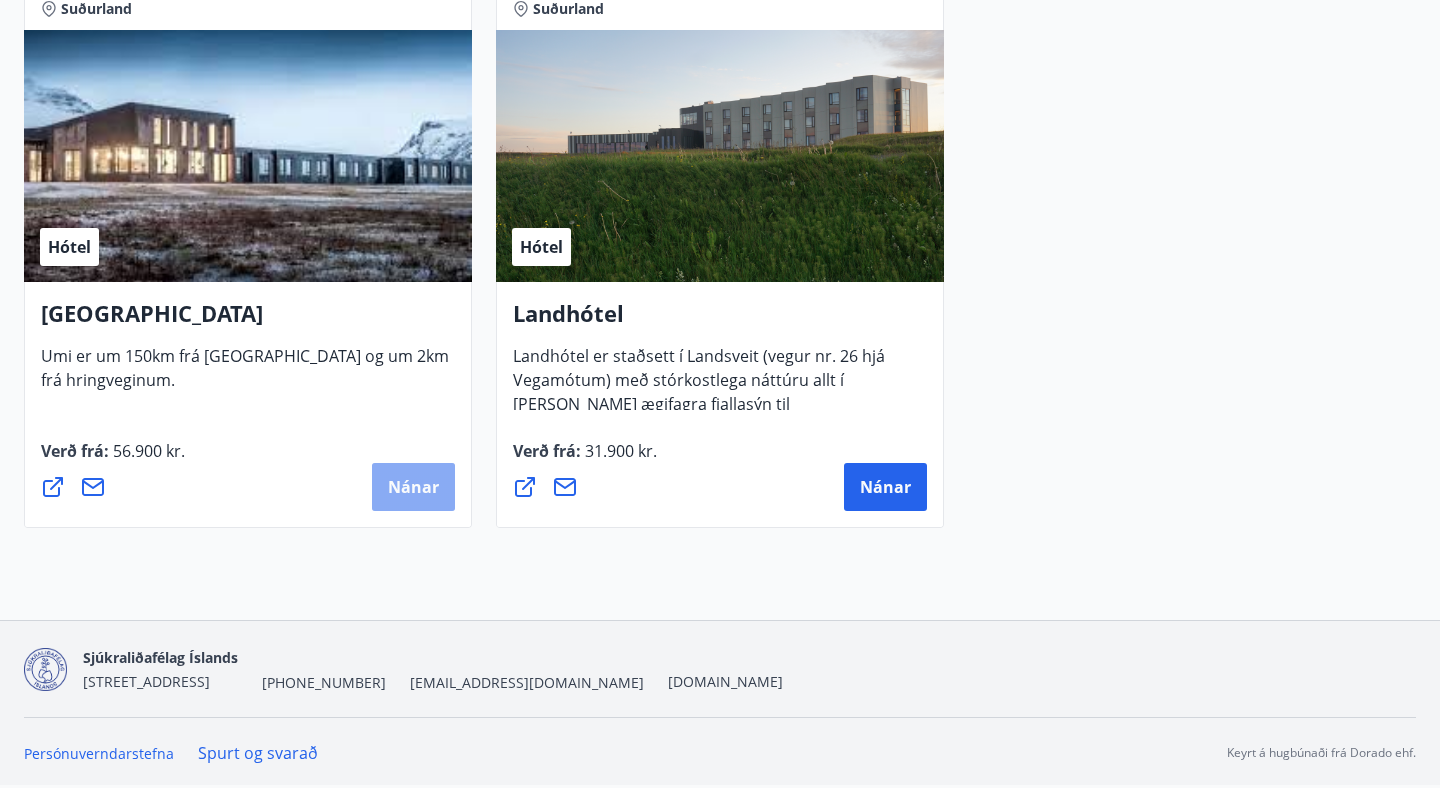 click on "Nánar" at bounding box center [413, 487] 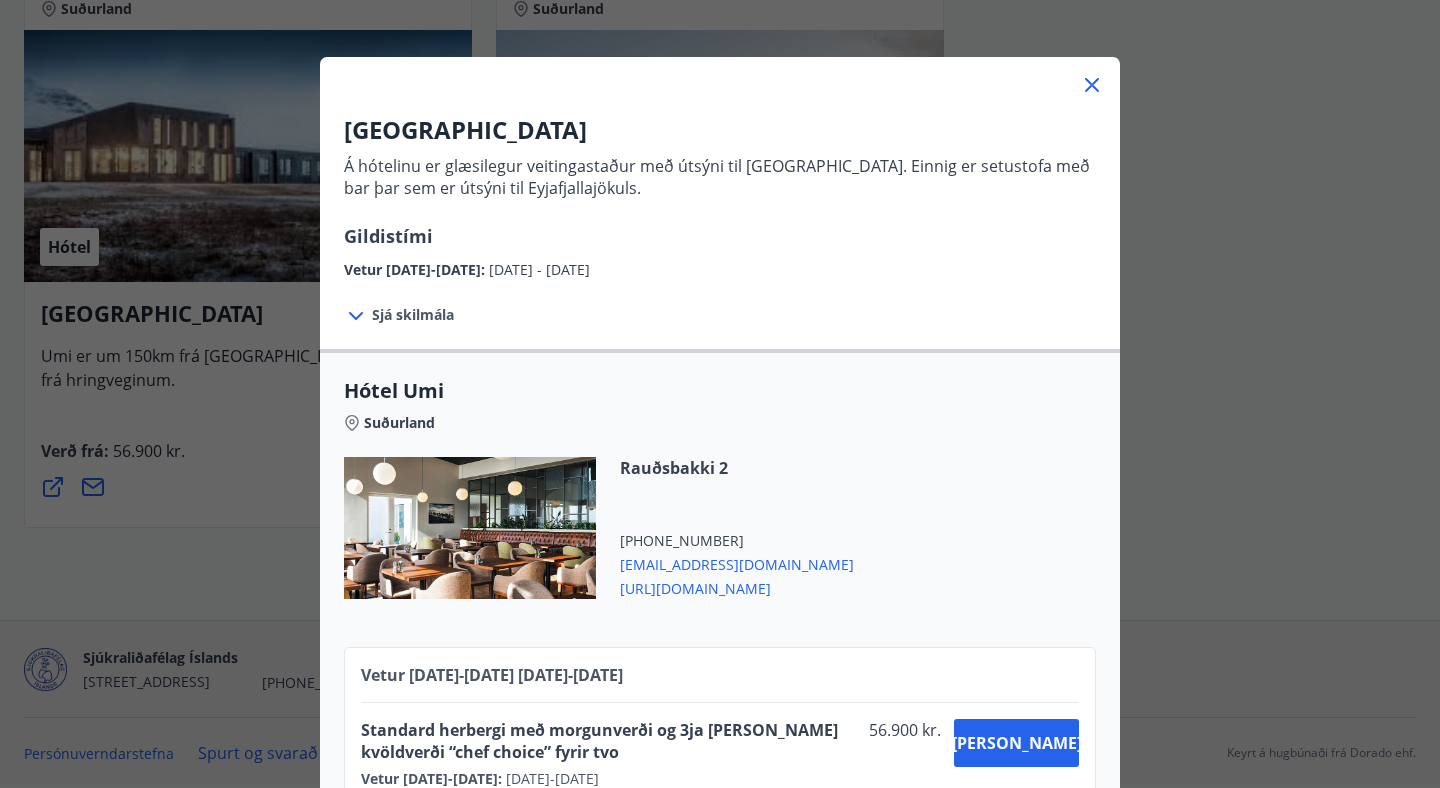 scroll, scrollTop: 105, scrollLeft: 0, axis: vertical 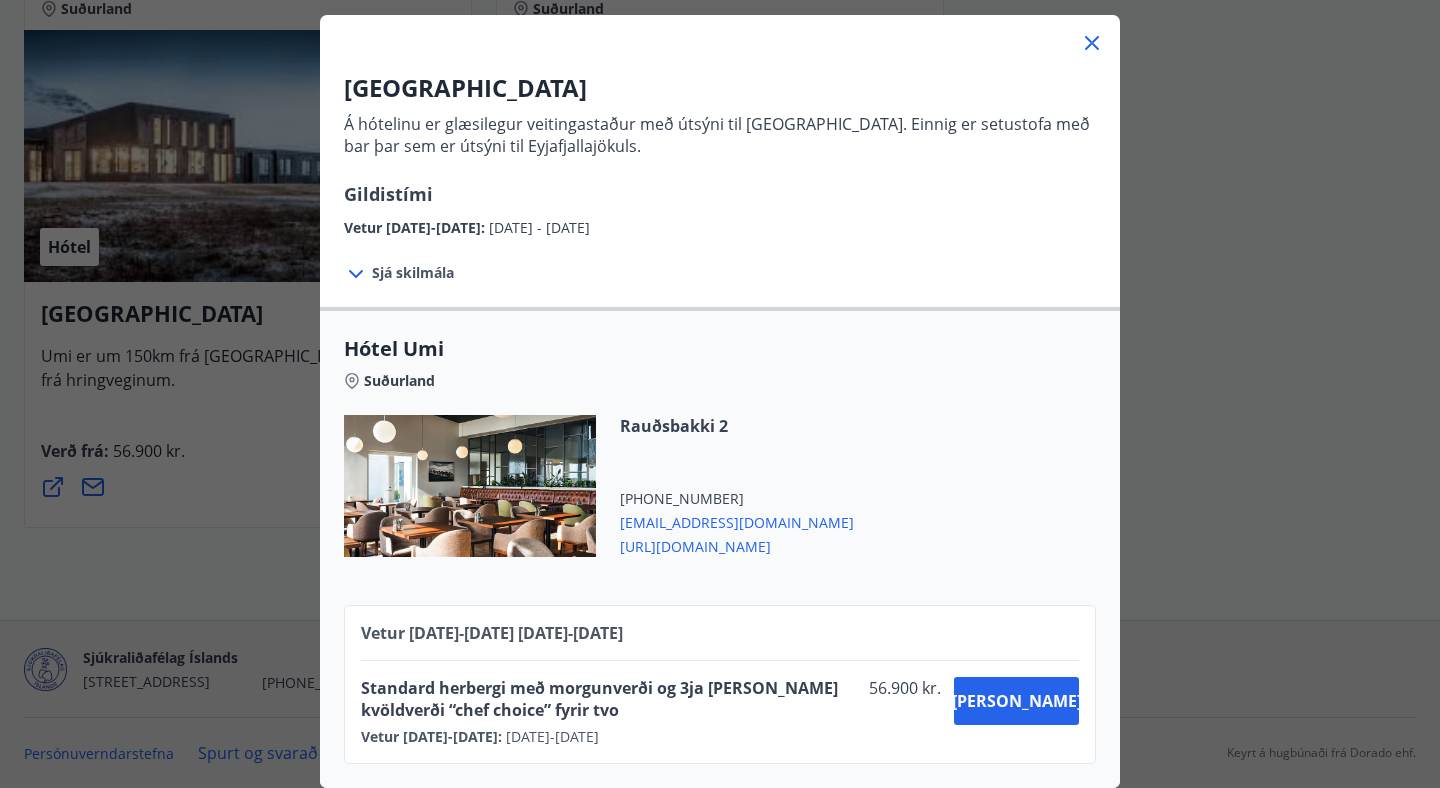 click 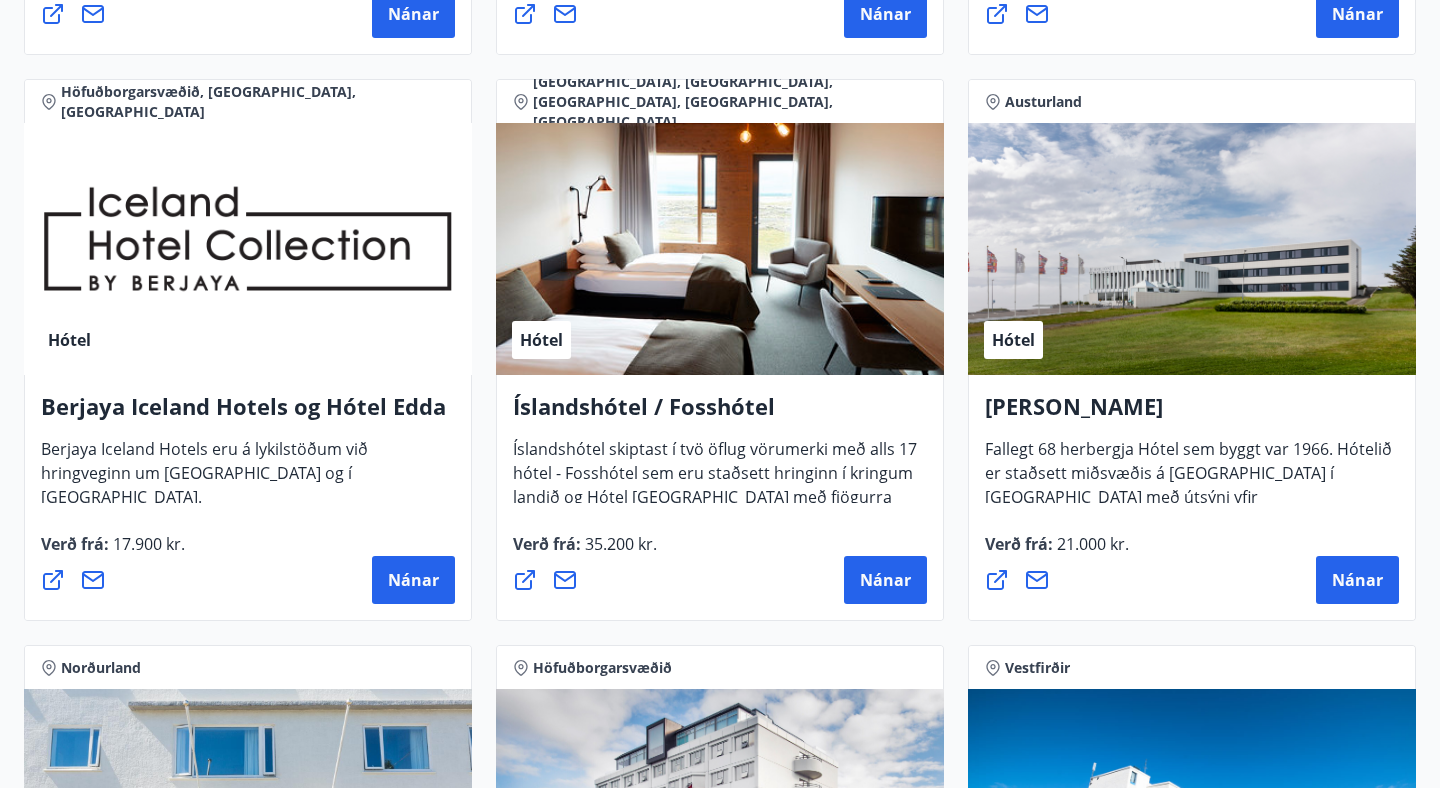 scroll, scrollTop: 2564, scrollLeft: 0, axis: vertical 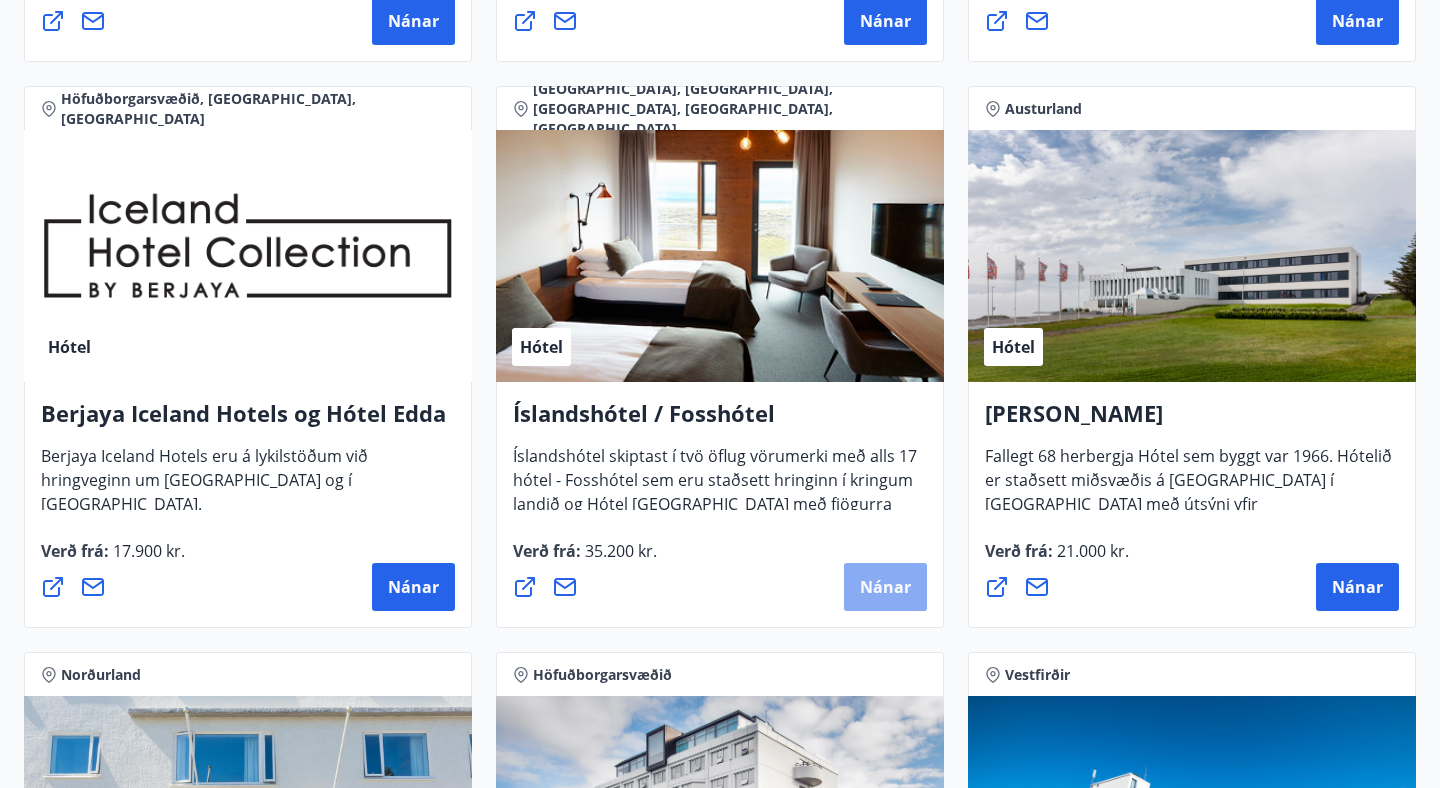 click on "Nánar" at bounding box center (885, 587) 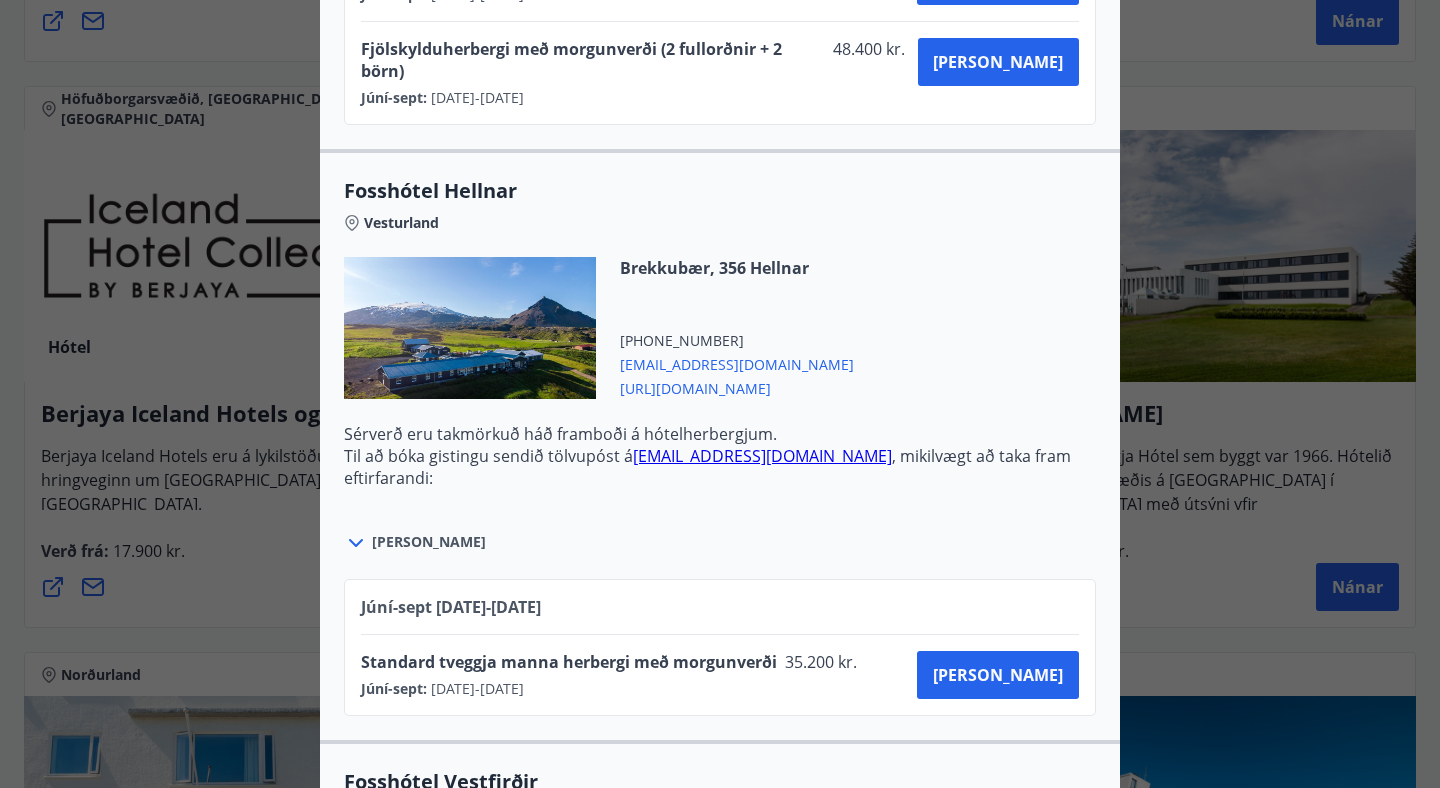 scroll, scrollTop: 0, scrollLeft: 0, axis: both 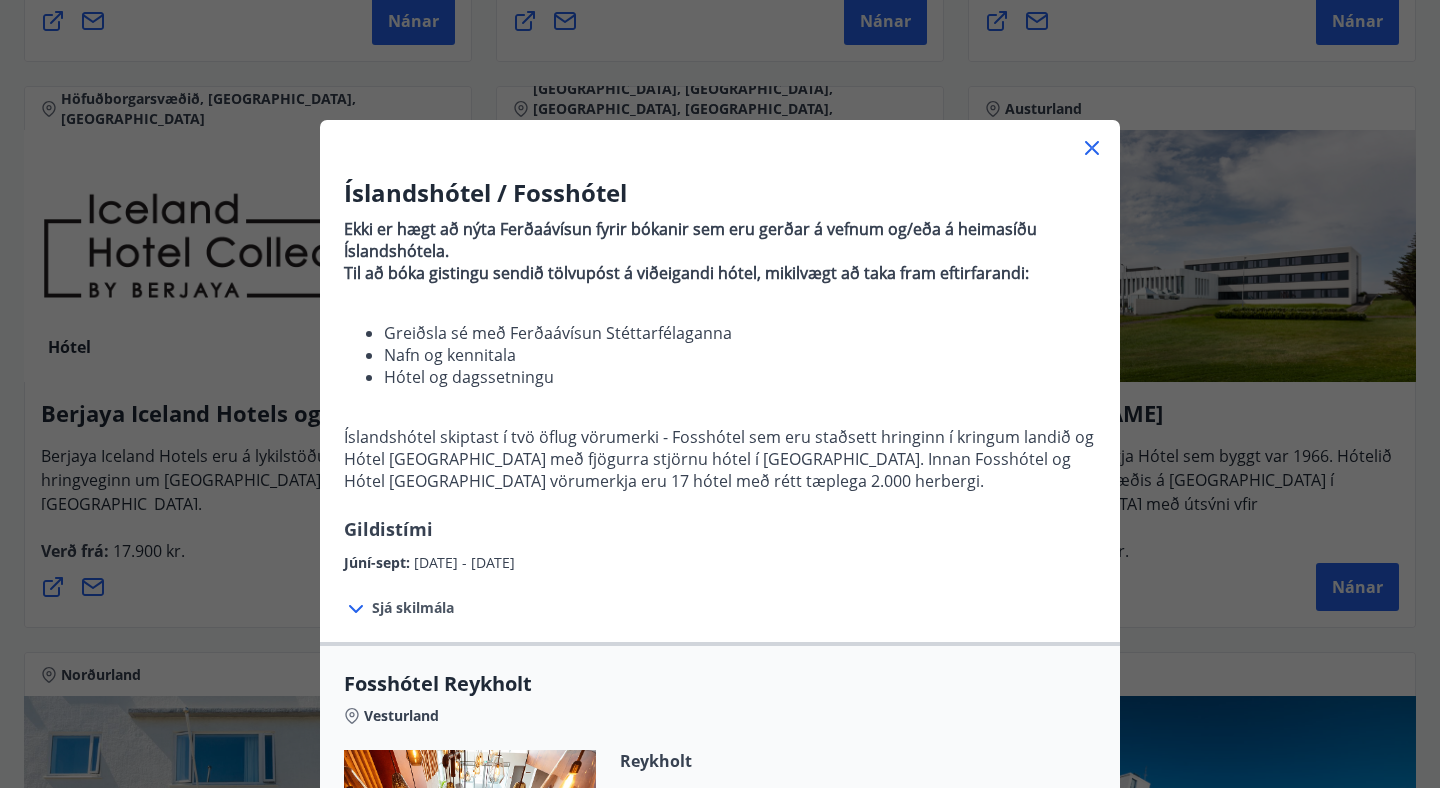 click 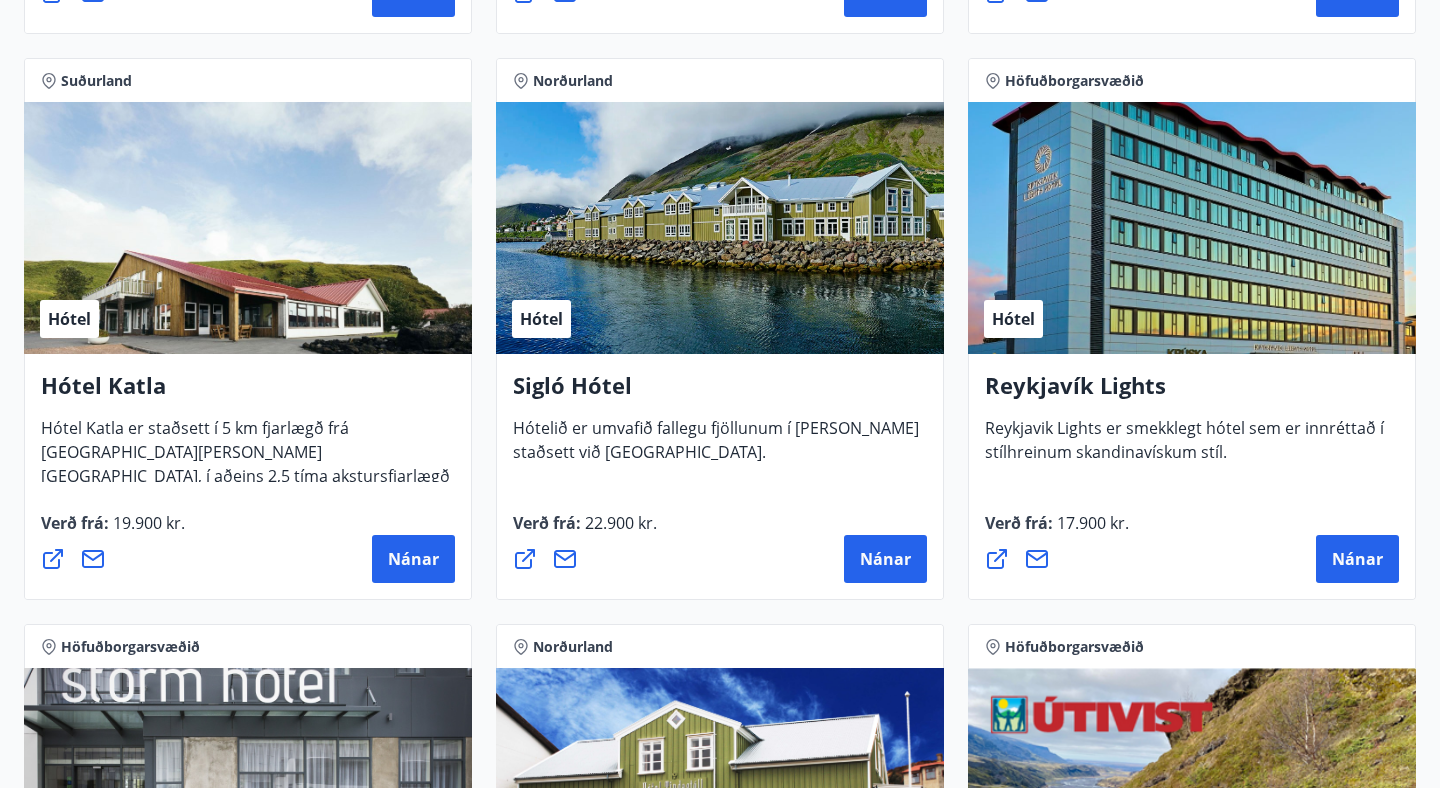 scroll, scrollTop: 1458, scrollLeft: 0, axis: vertical 